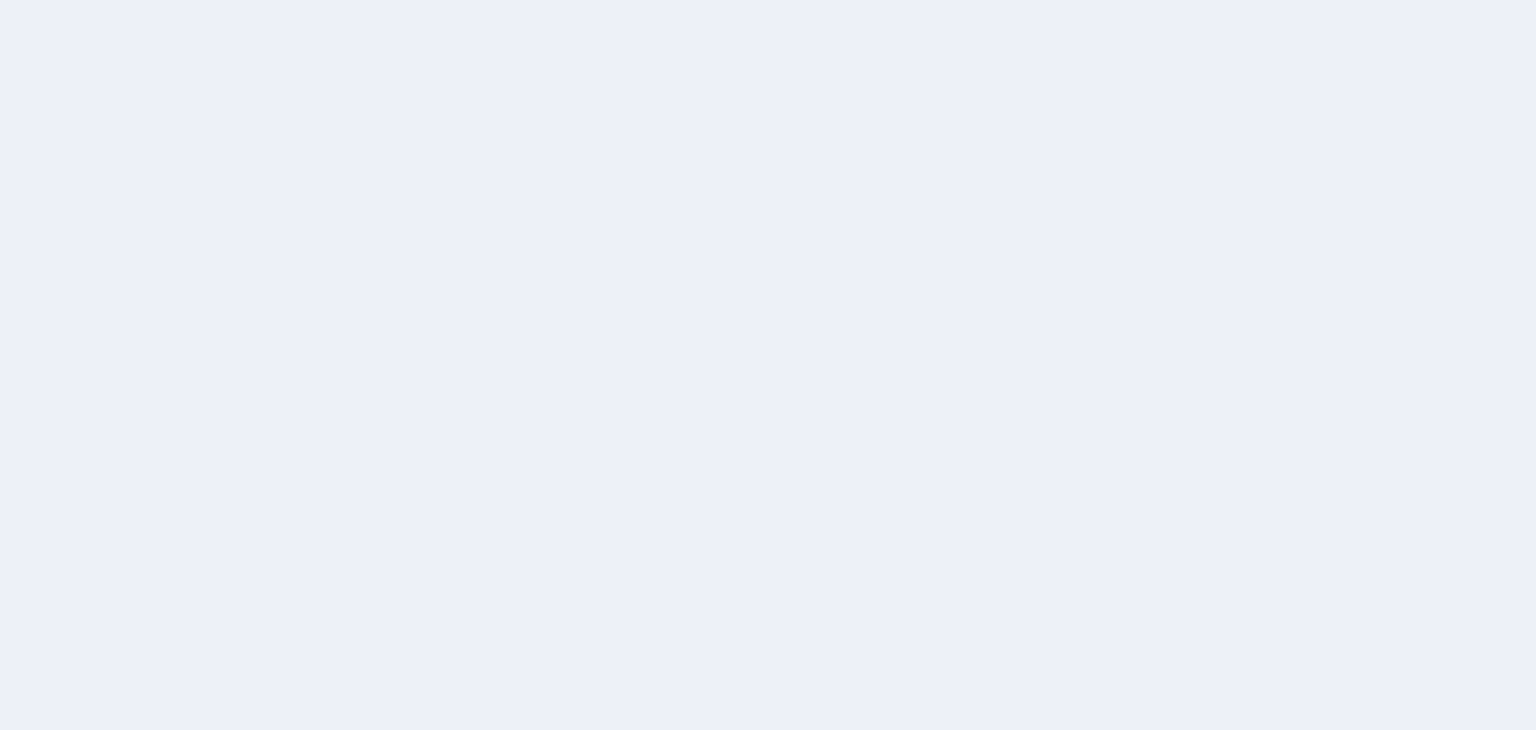 scroll, scrollTop: 0, scrollLeft: 0, axis: both 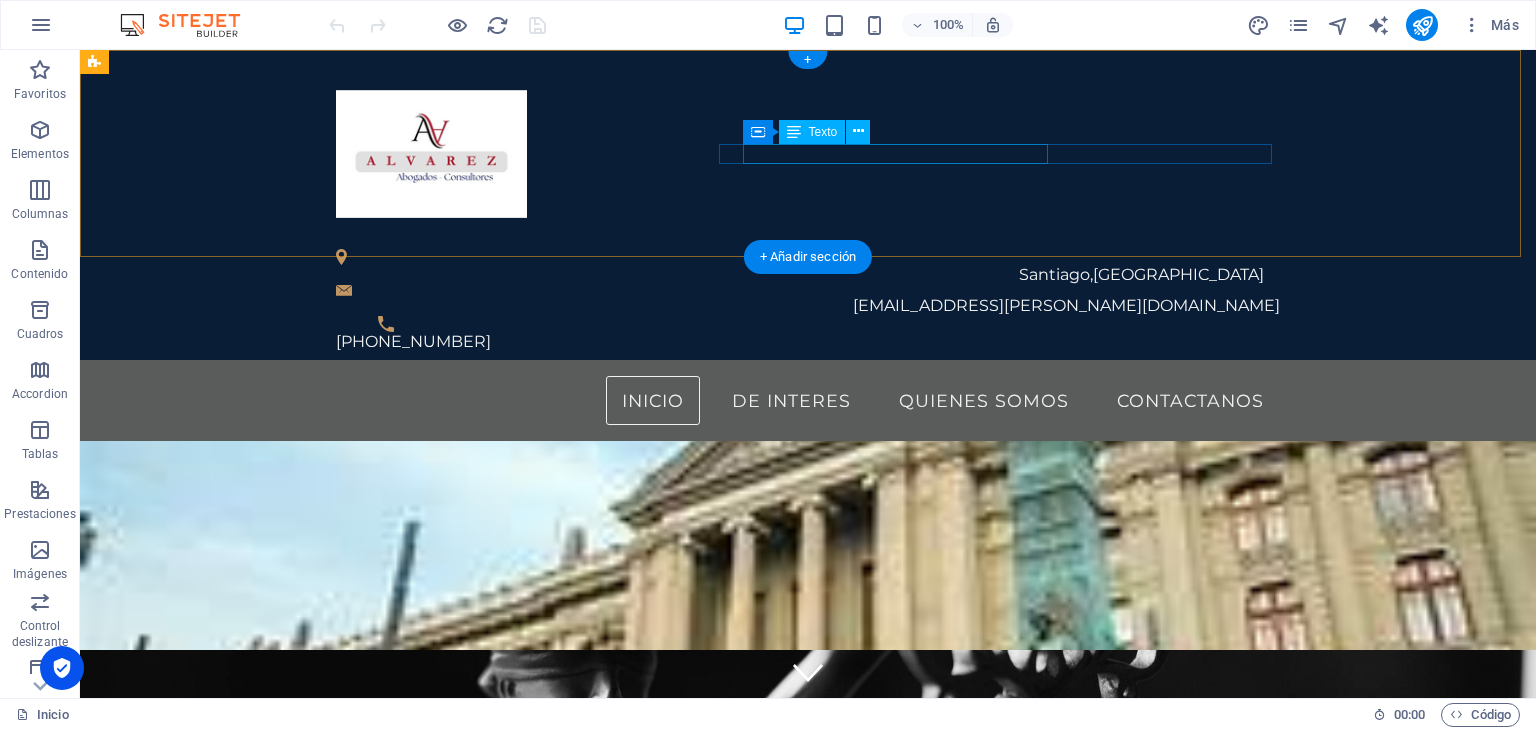 click on "Contacto.alvarez.asesores@gmail.com" at bounding box center (811, 306) 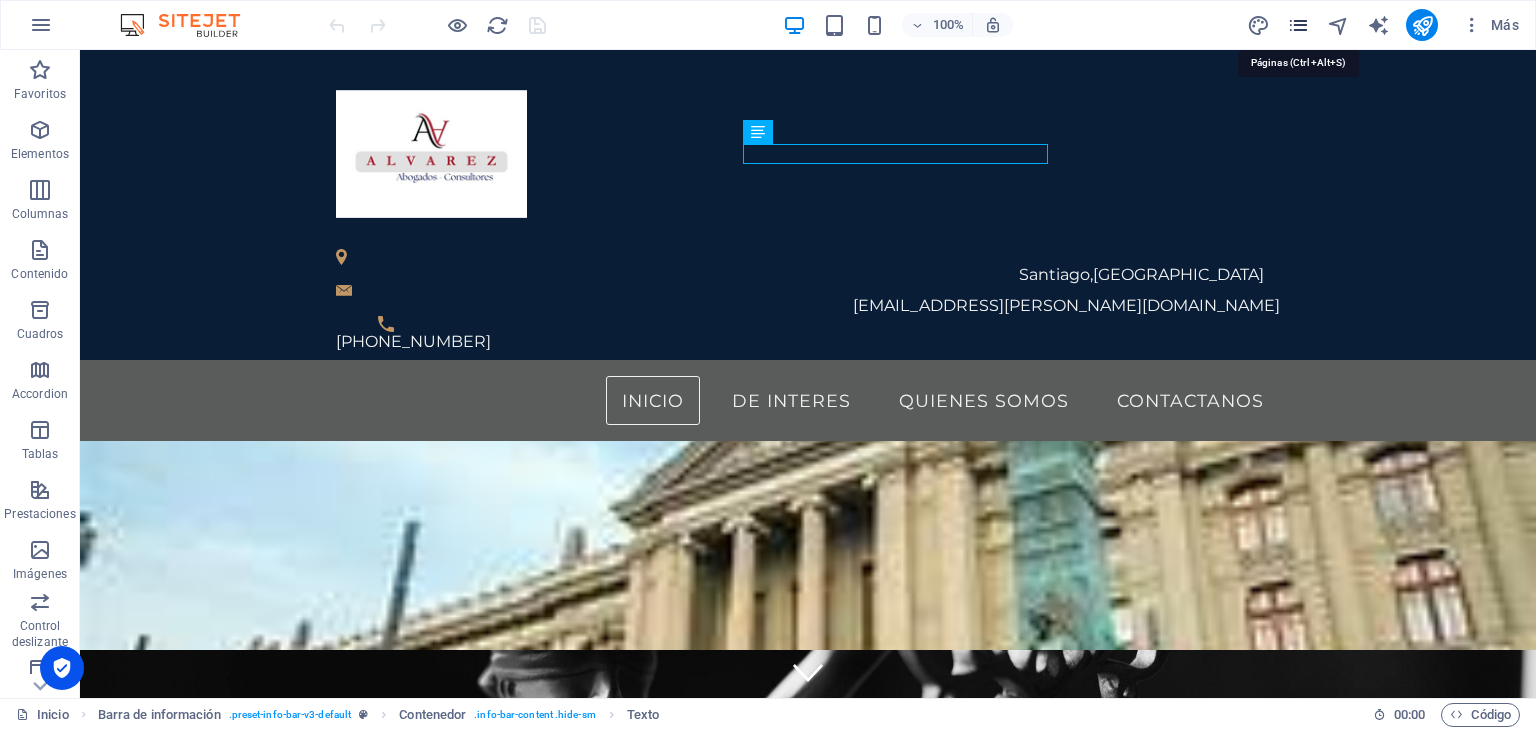 click at bounding box center [1298, 25] 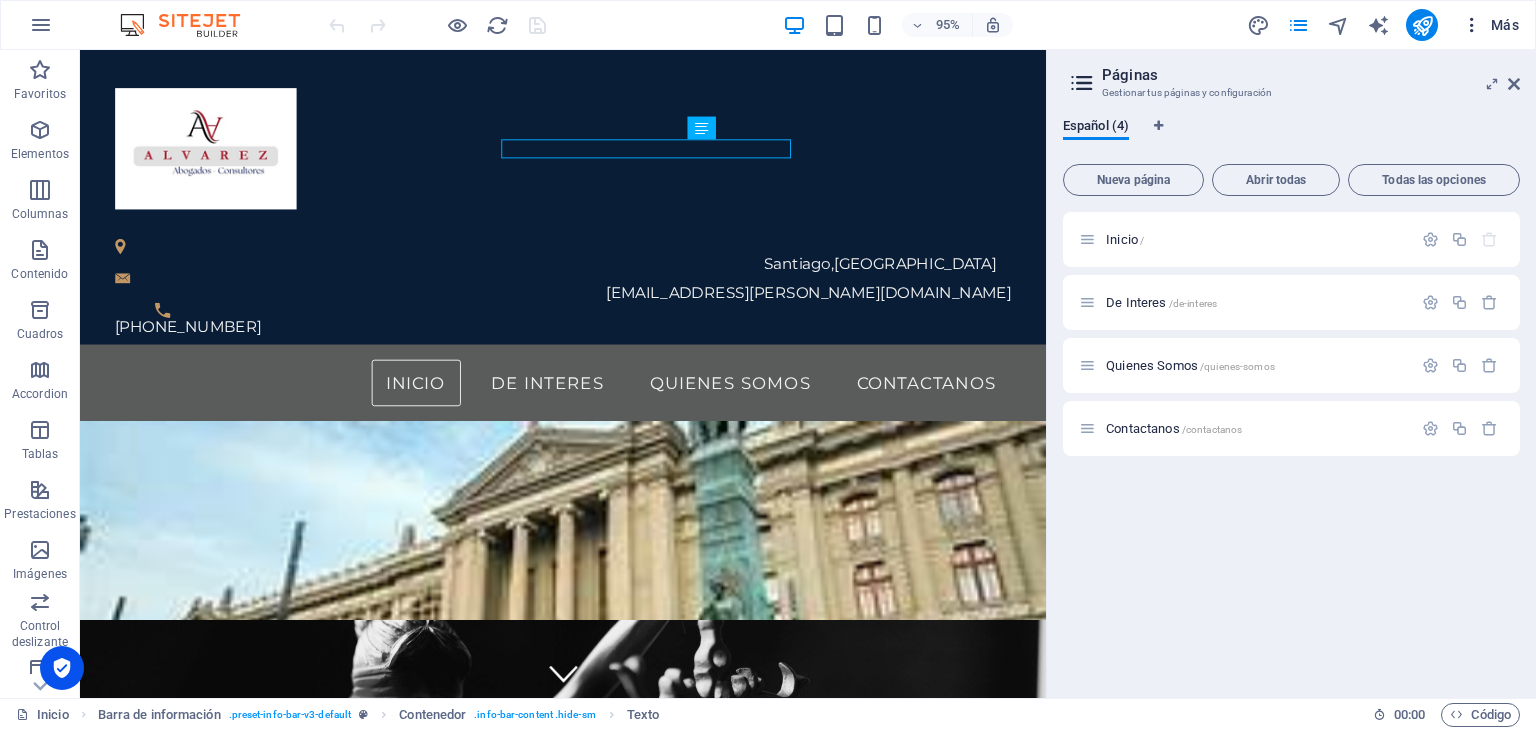 click on "Más" at bounding box center (1490, 25) 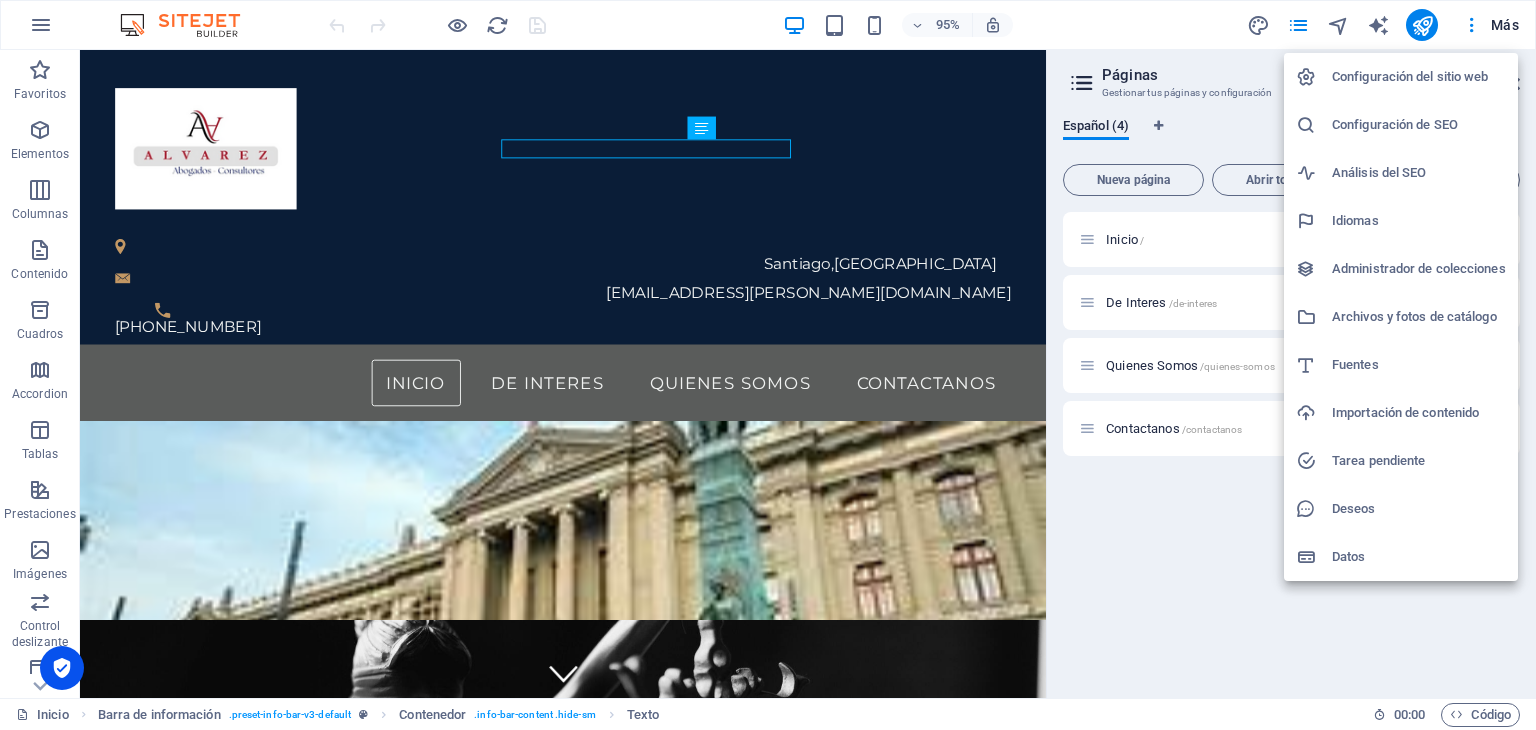 click on "Datos" at bounding box center [1419, 557] 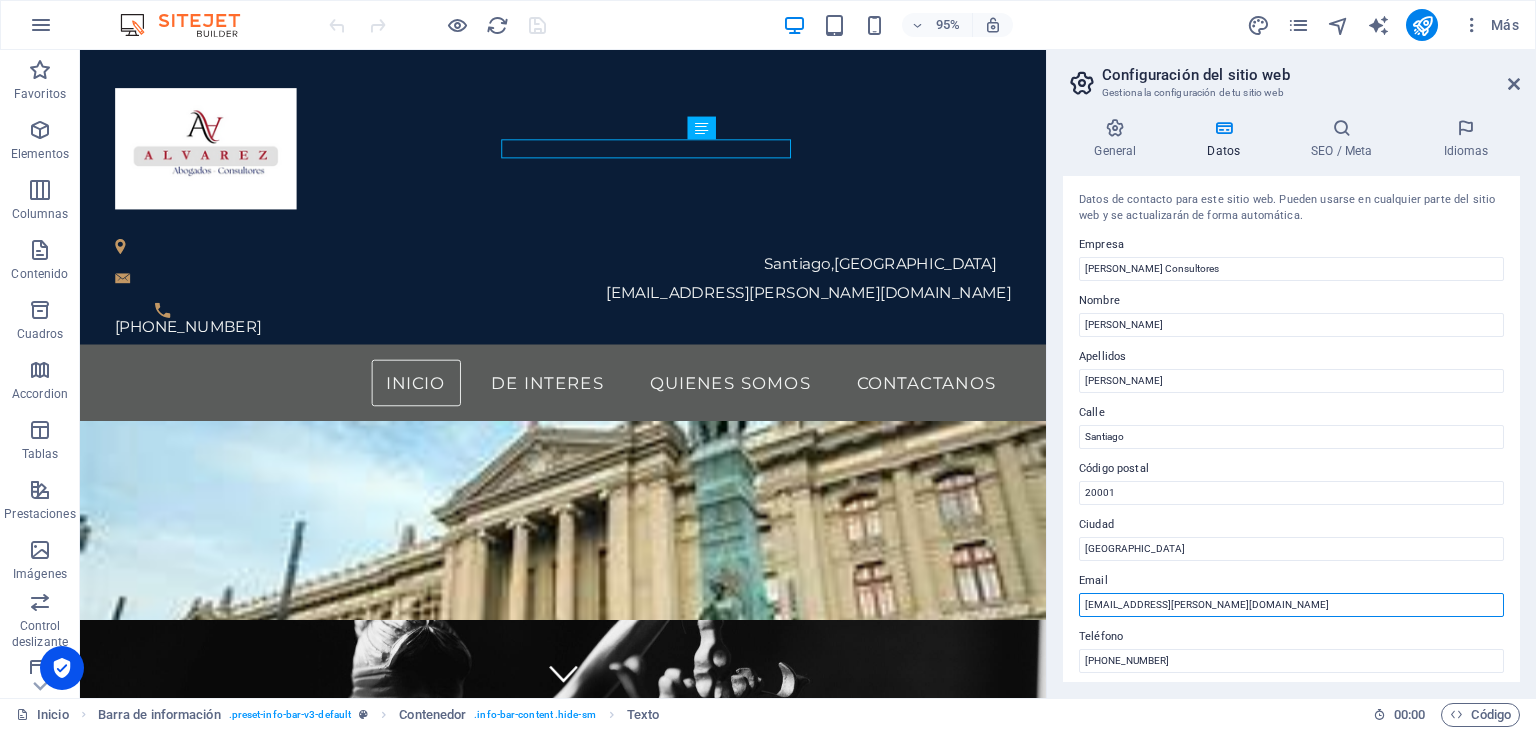 click on "Contacto.alvarez.asesores@gmail.com" at bounding box center [1291, 605] 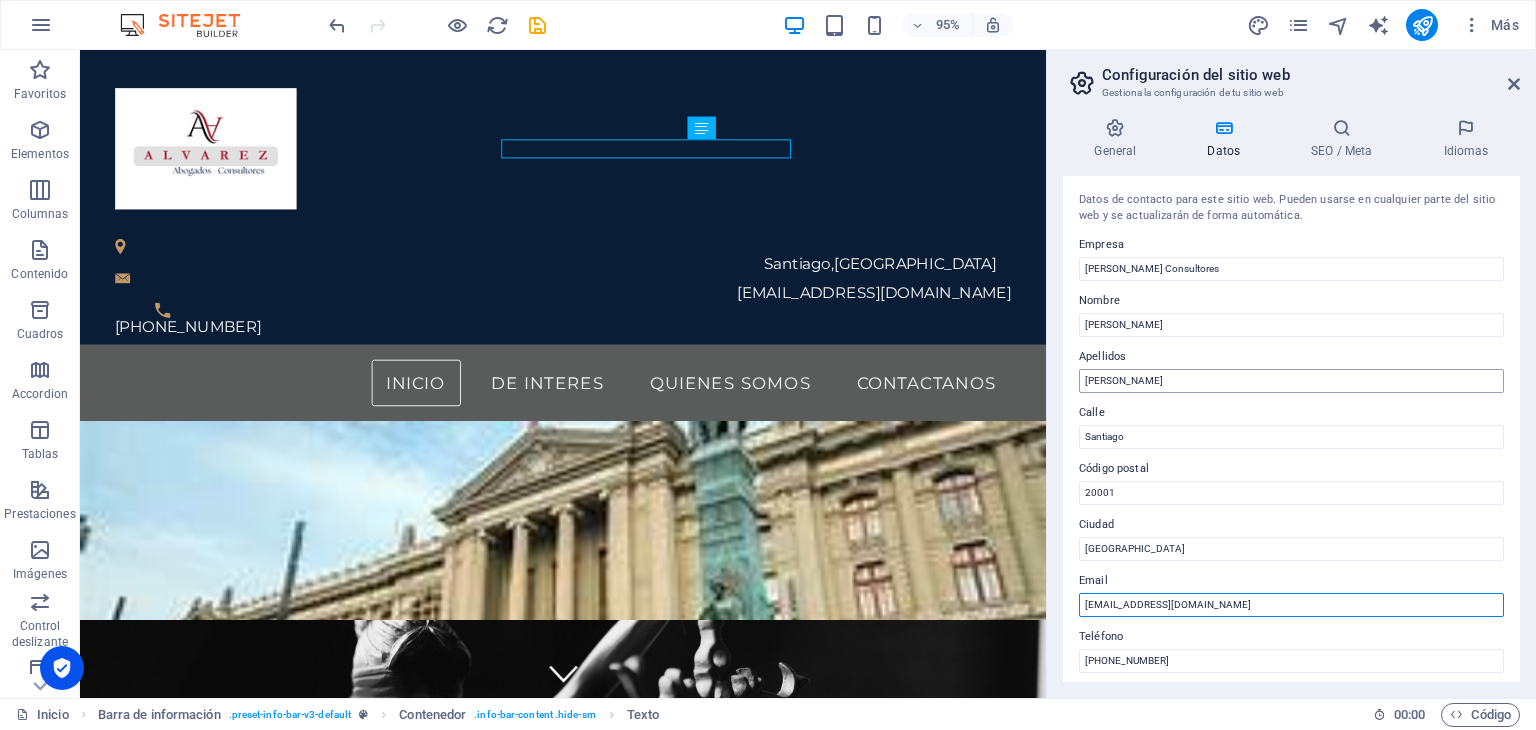 type on "[EMAIL_ADDRESS][DOMAIN_NAME]" 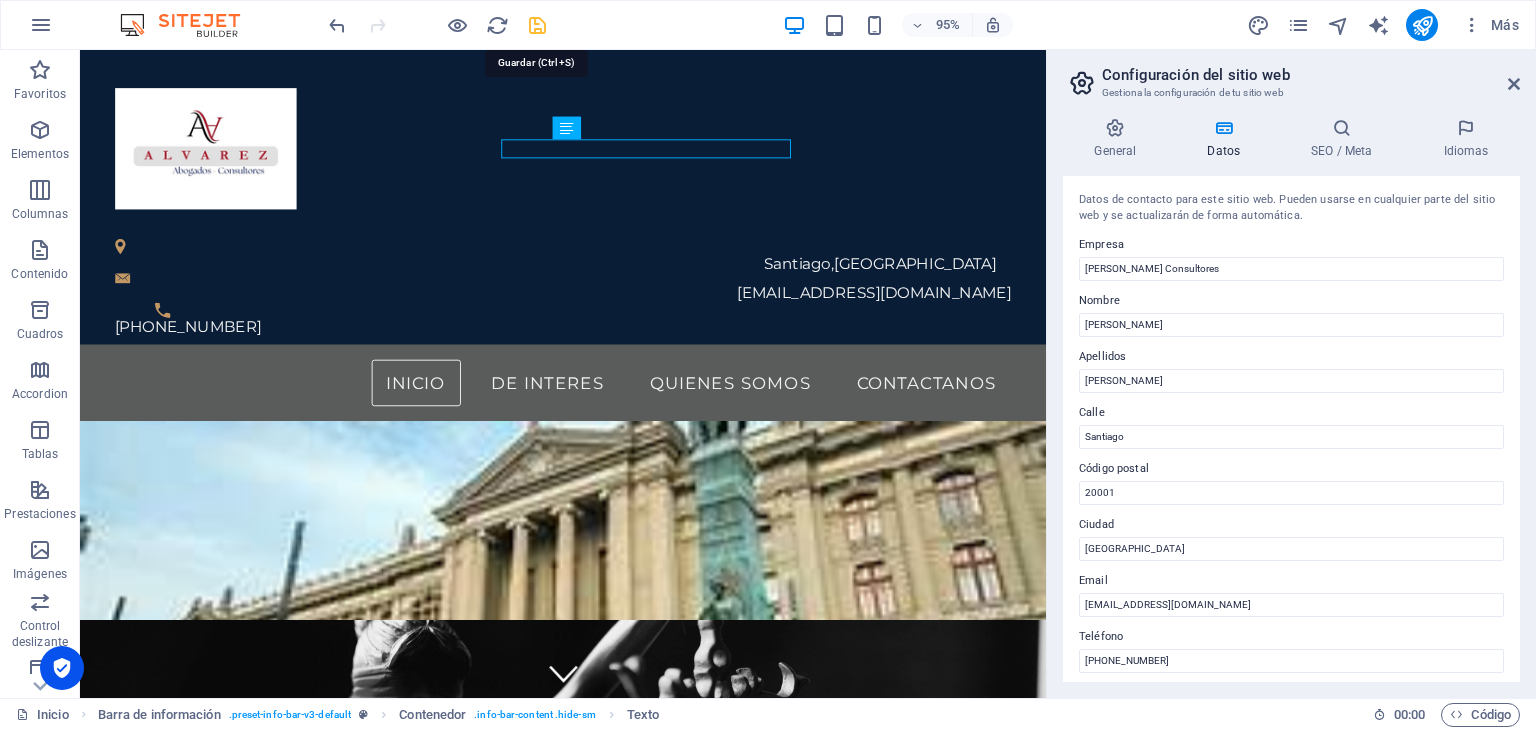 click at bounding box center [537, 25] 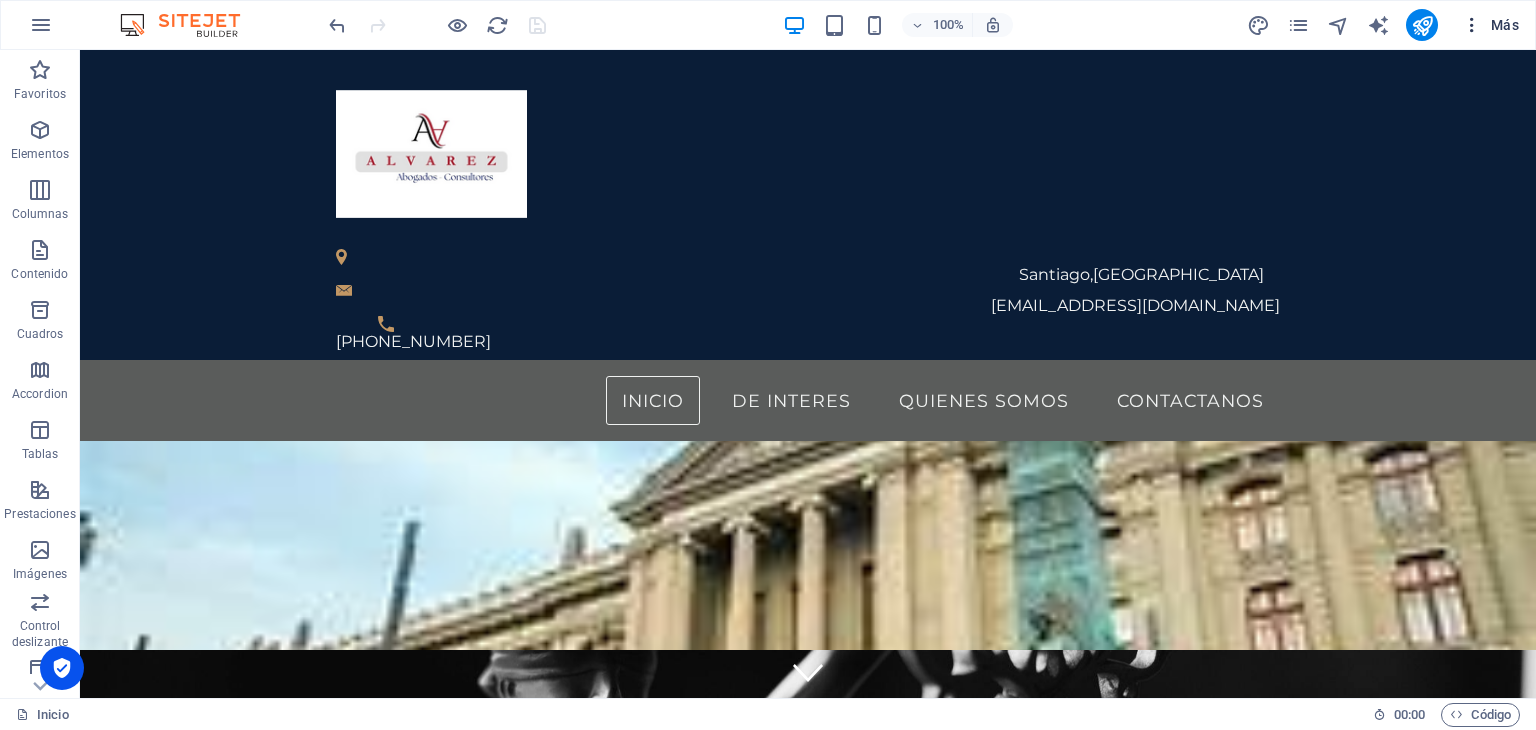 click on "Más" at bounding box center [1490, 25] 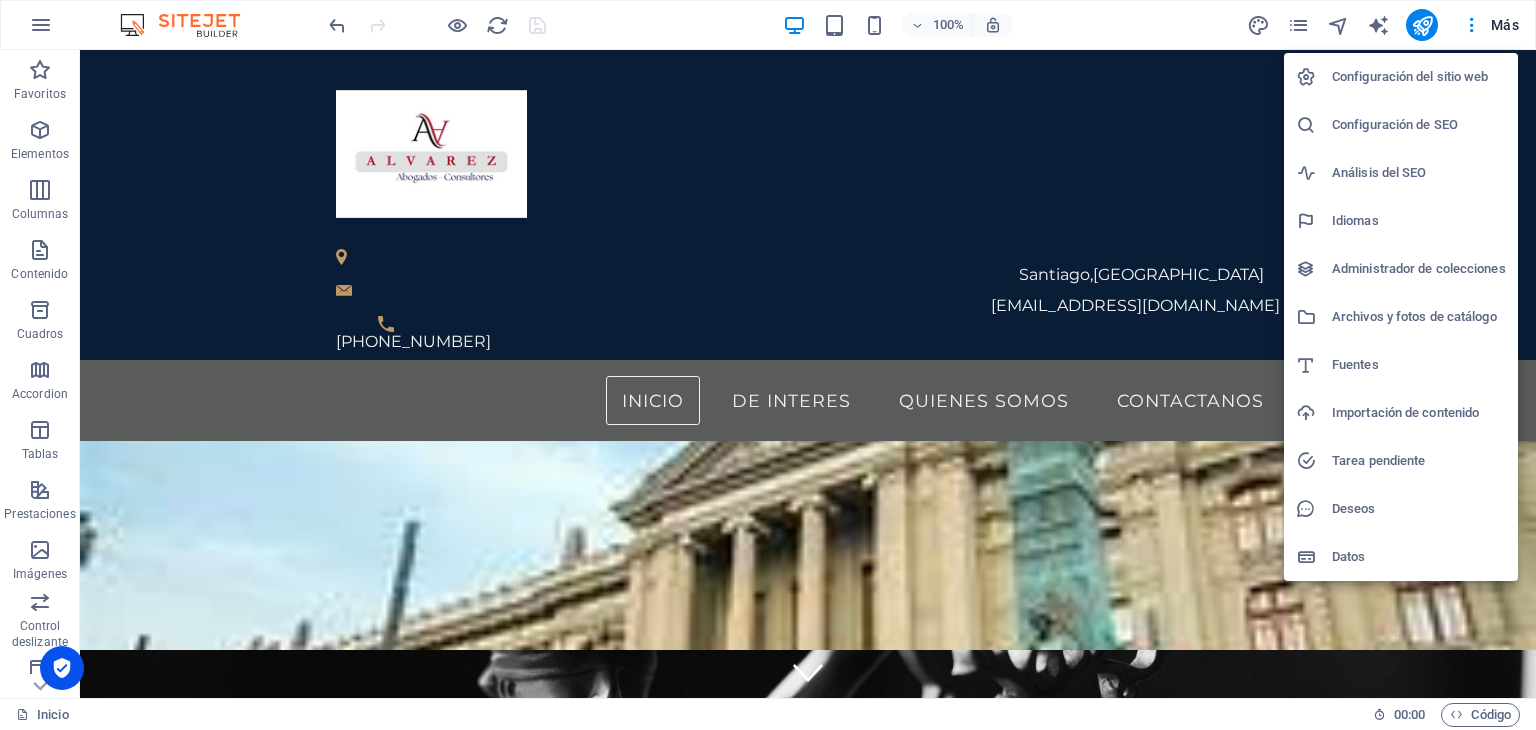 click on "Datos" at bounding box center [1419, 557] 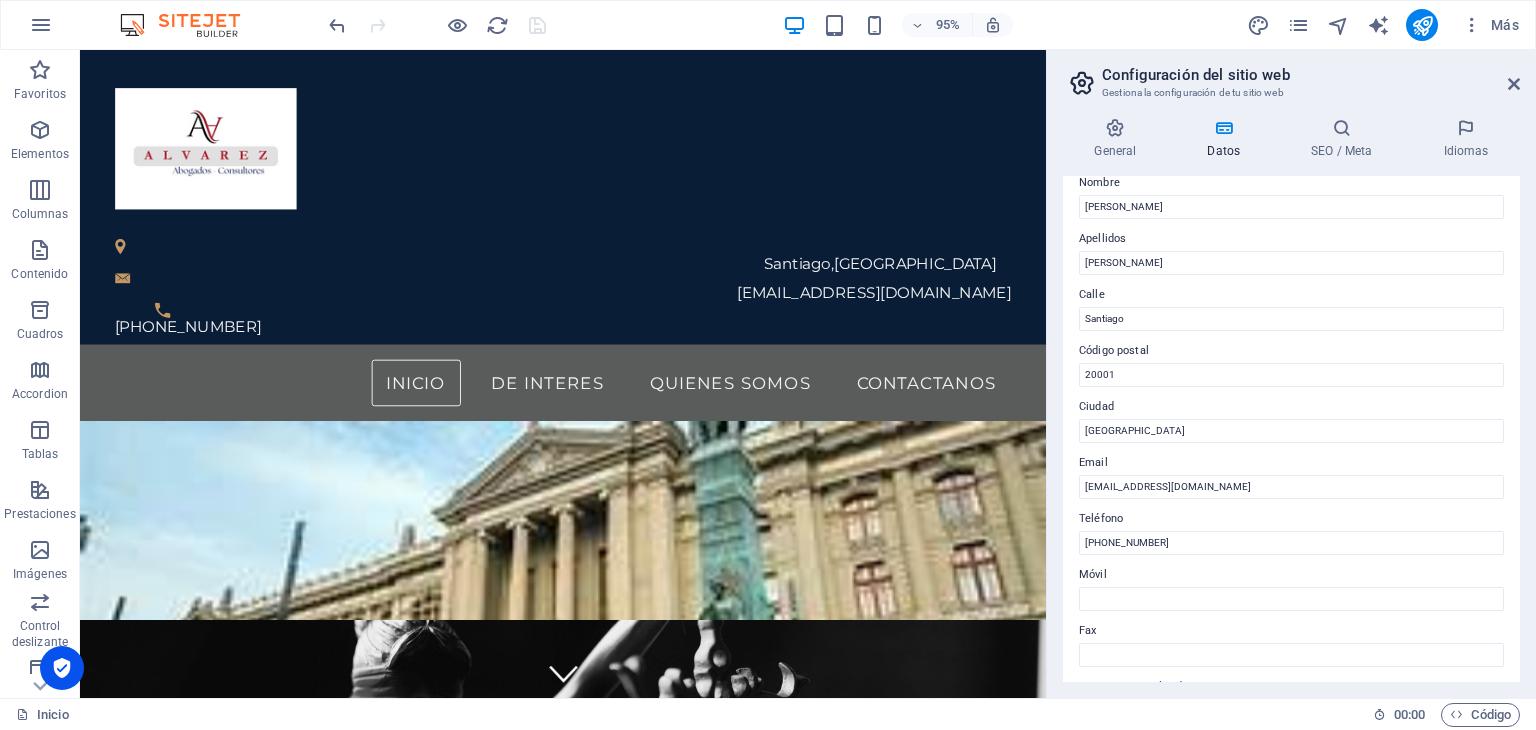scroll, scrollTop: 200, scrollLeft: 0, axis: vertical 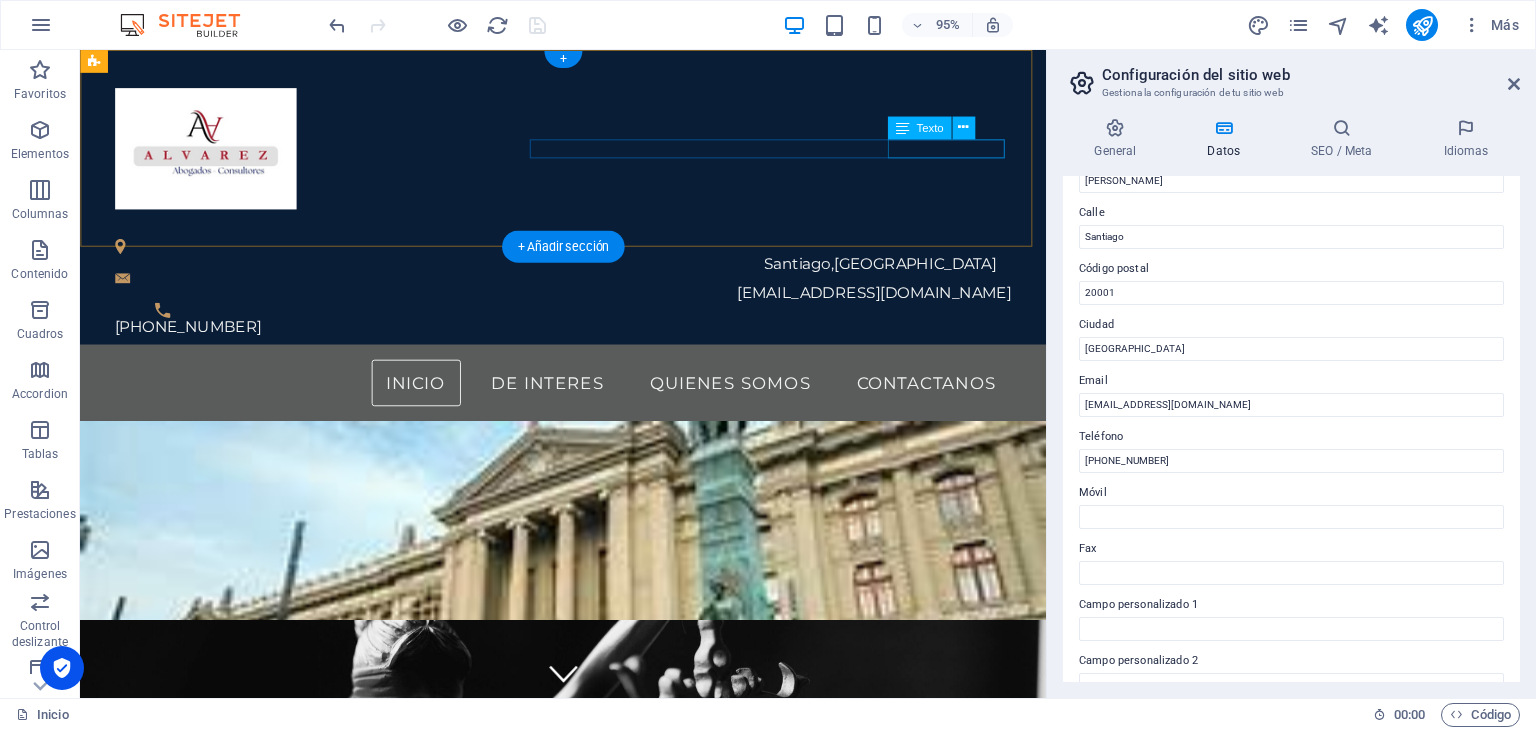 click on "[PHONE_NUMBER]" at bounding box center (589, 342) 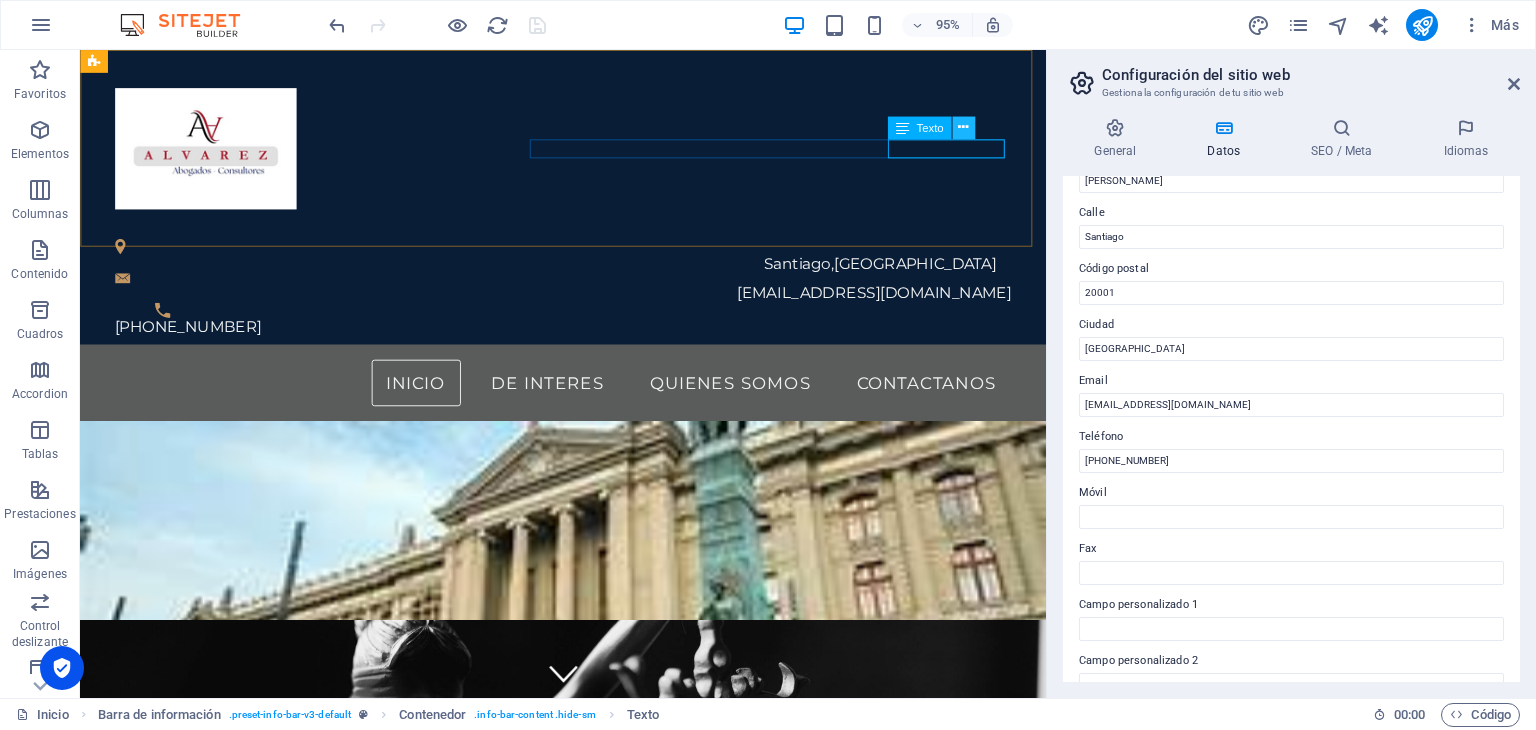 click at bounding box center (963, 127) 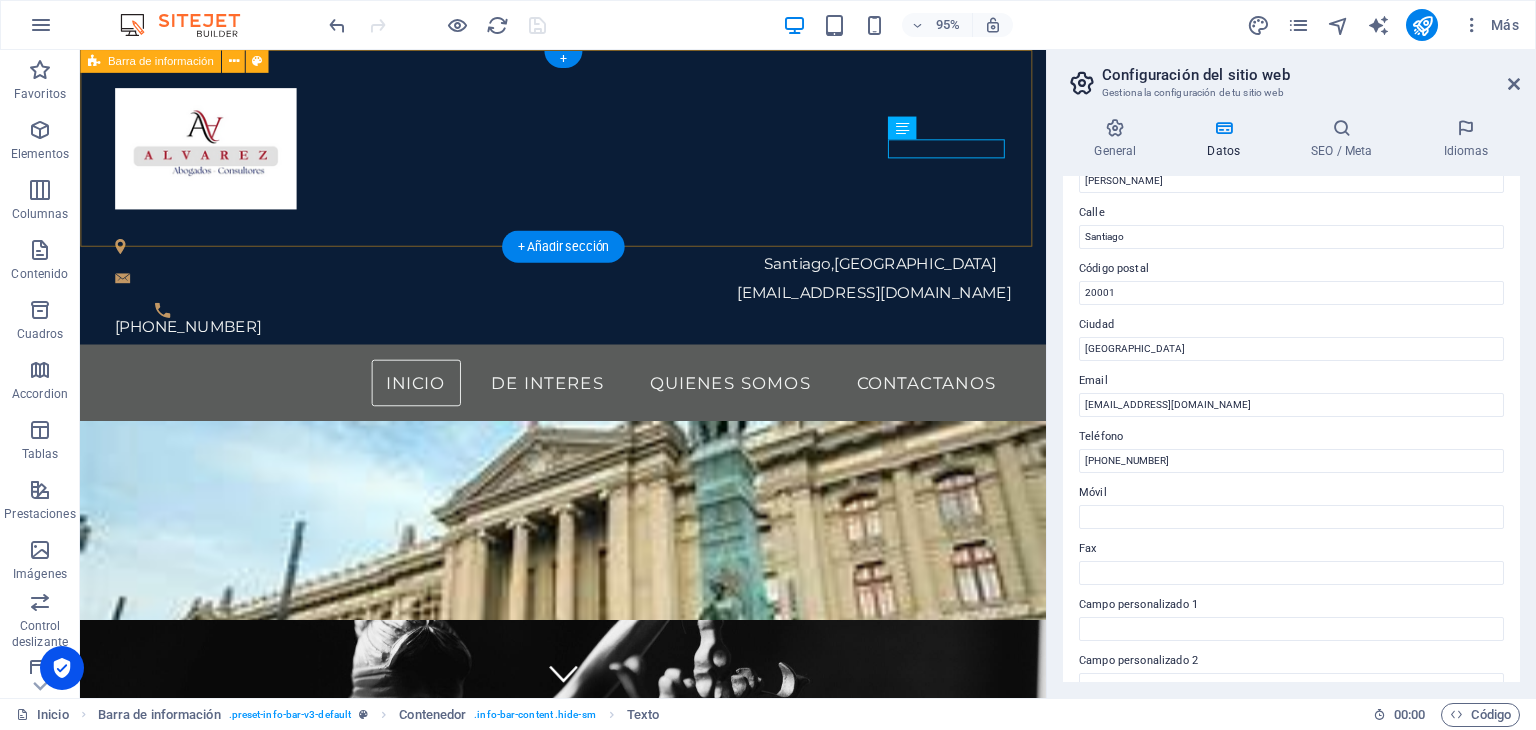 click on "Santiago ,  Chile contacto@alvarezconsultores.cl +56 9 3284 5613" at bounding box center (588, 205) 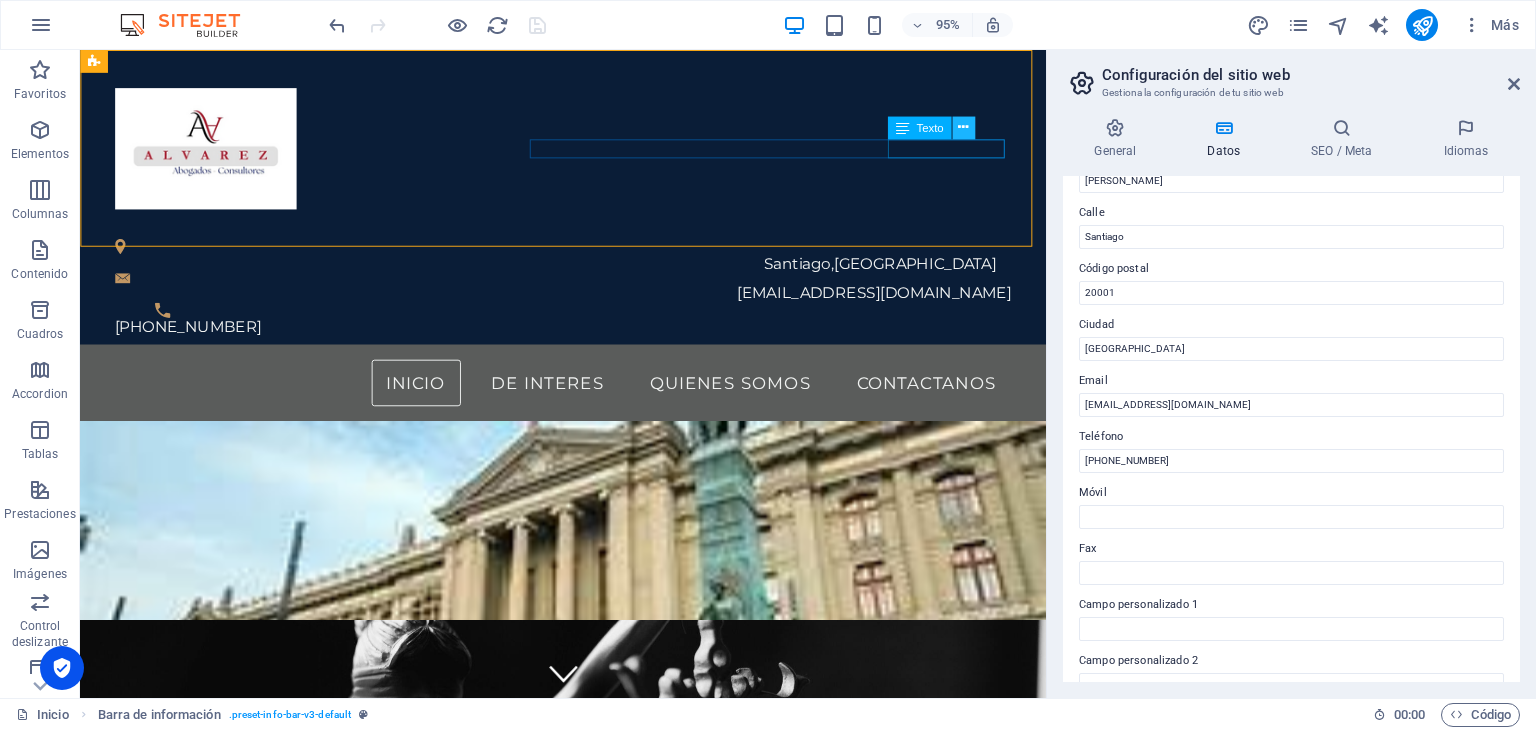 click at bounding box center (963, 127) 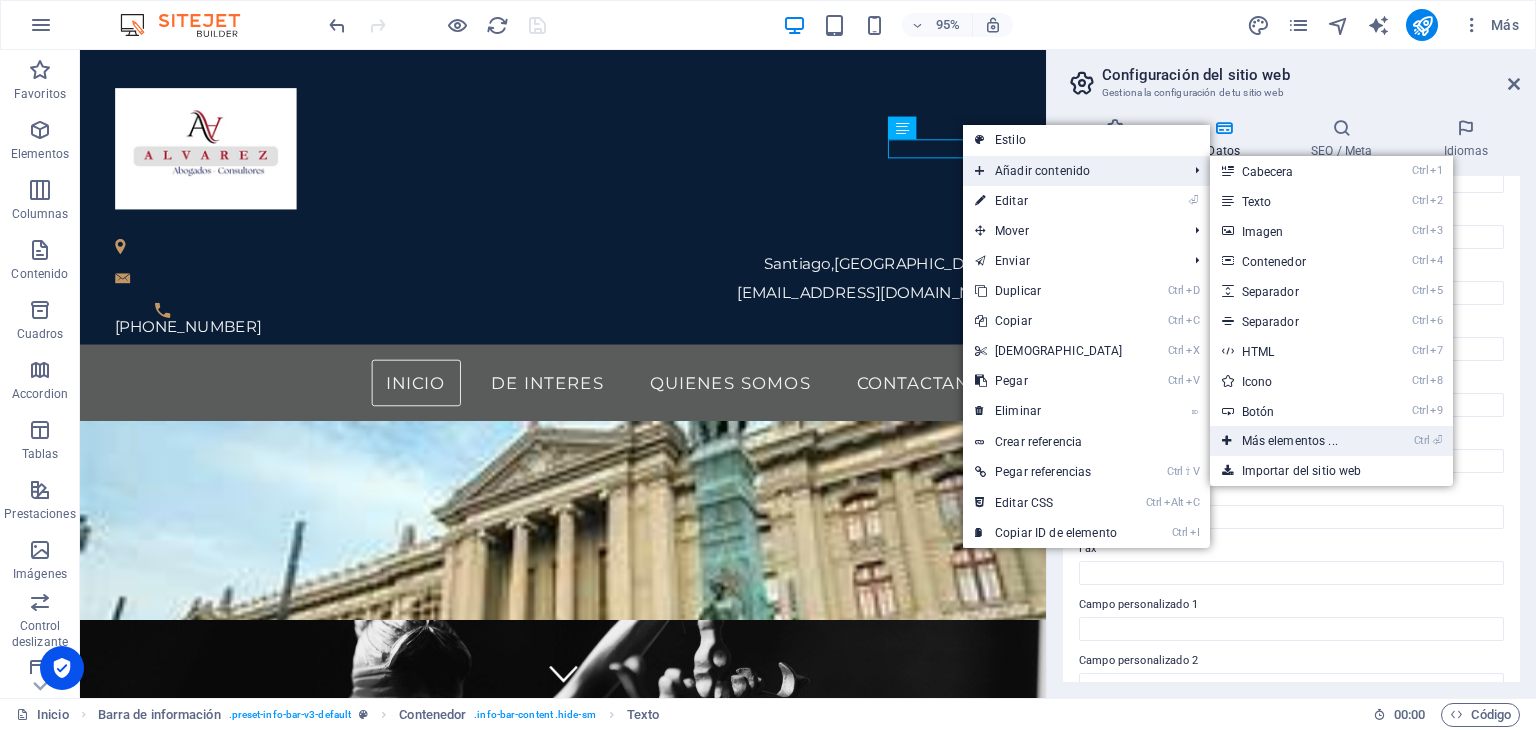 click on "Ctrl ⏎  Más elementos ..." at bounding box center (1294, 441) 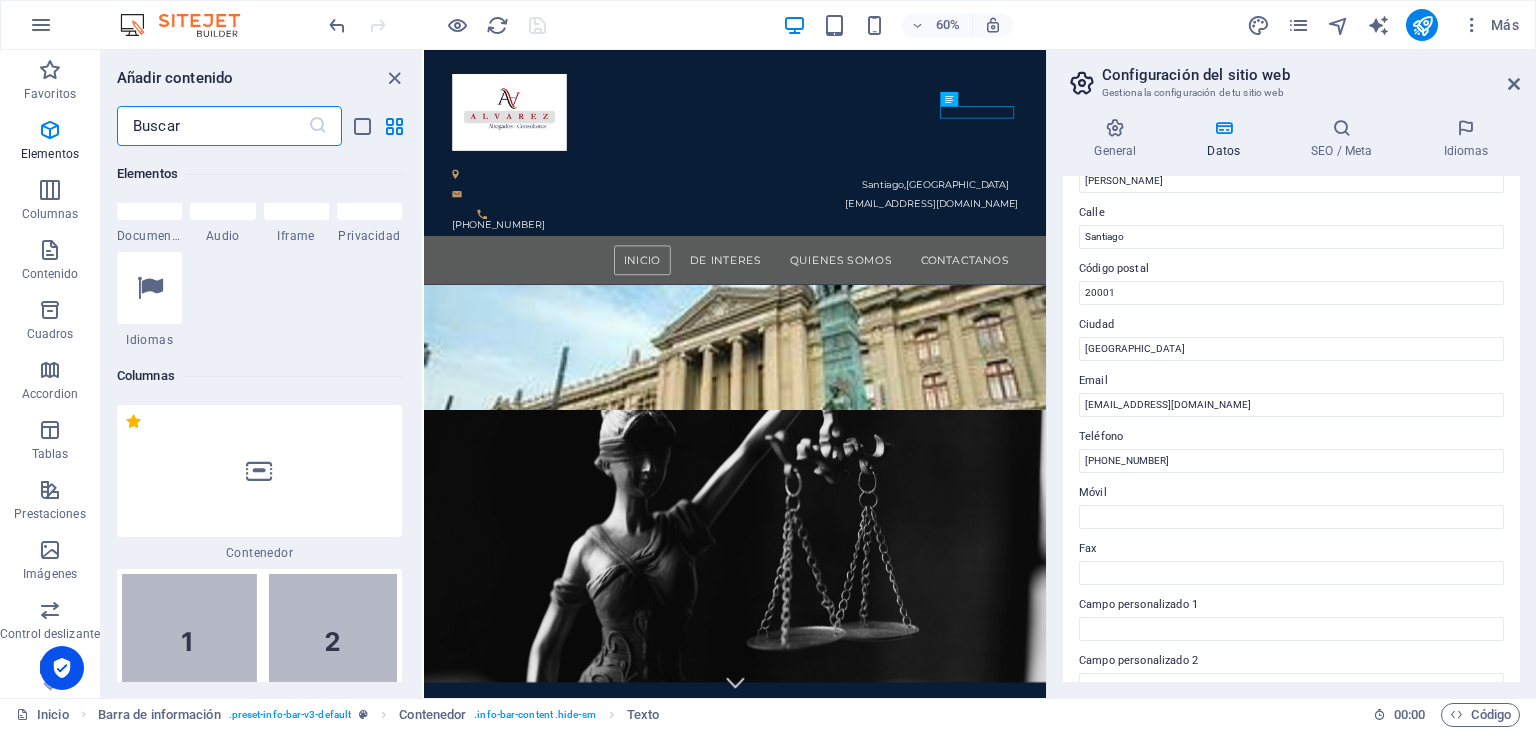 scroll, scrollTop: 976, scrollLeft: 0, axis: vertical 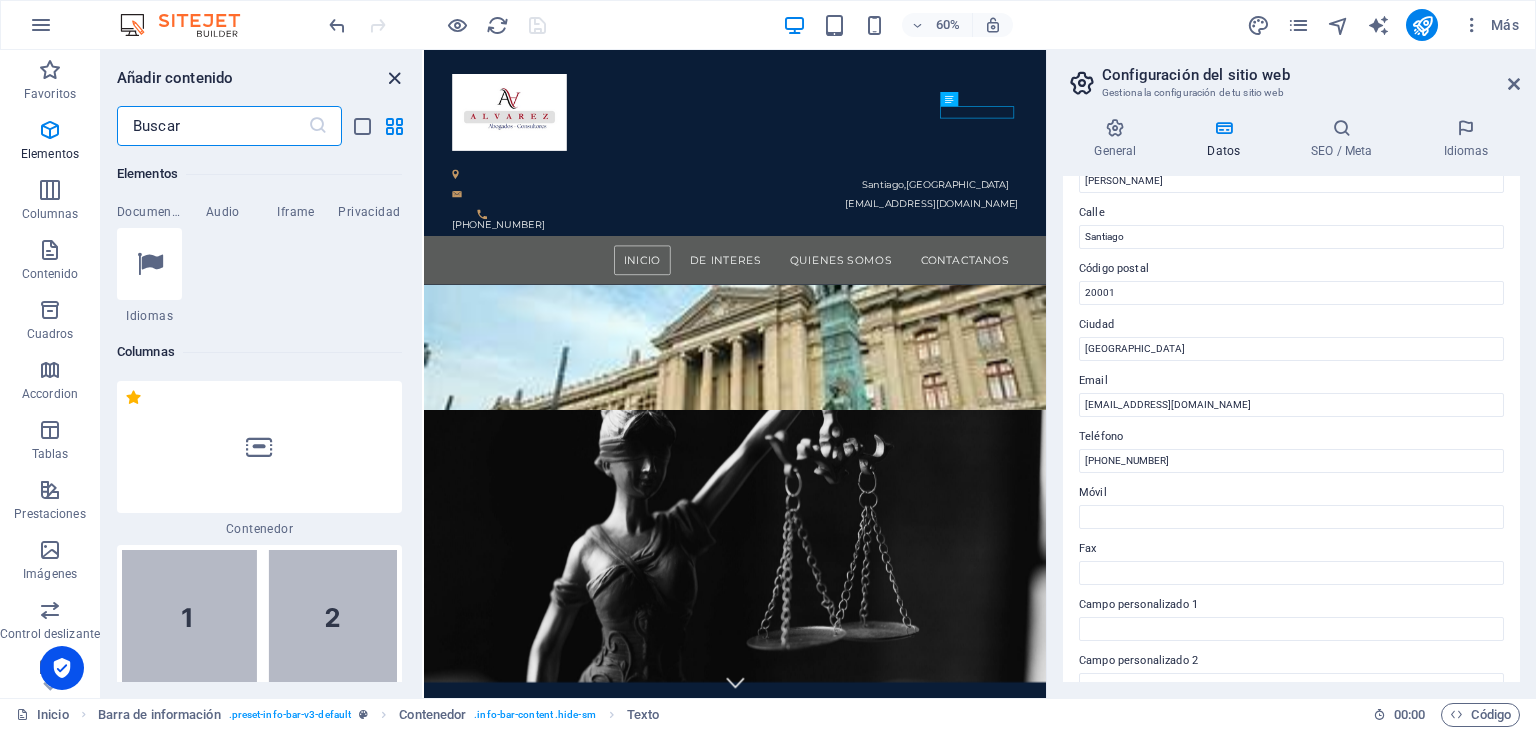 click at bounding box center (394, 78) 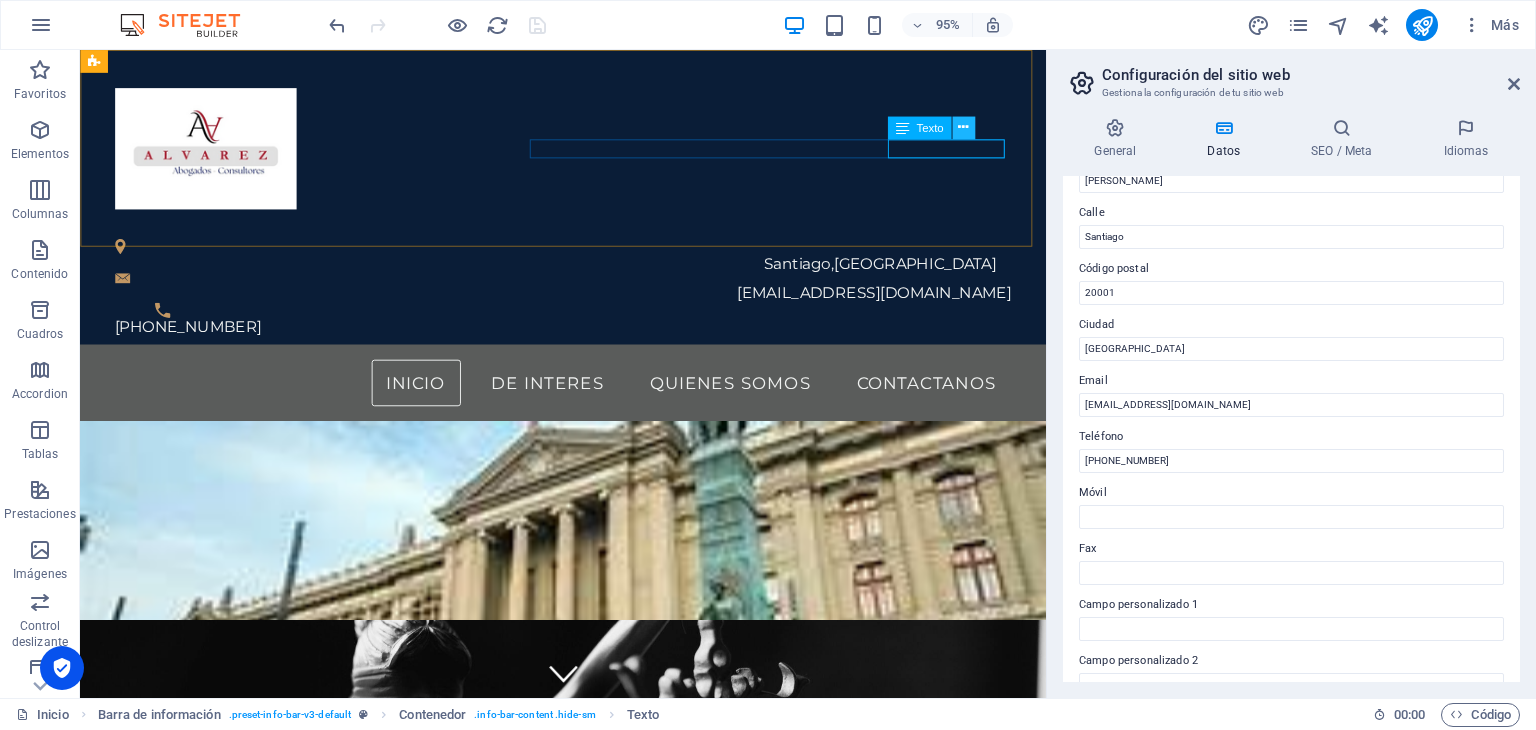 click at bounding box center [963, 127] 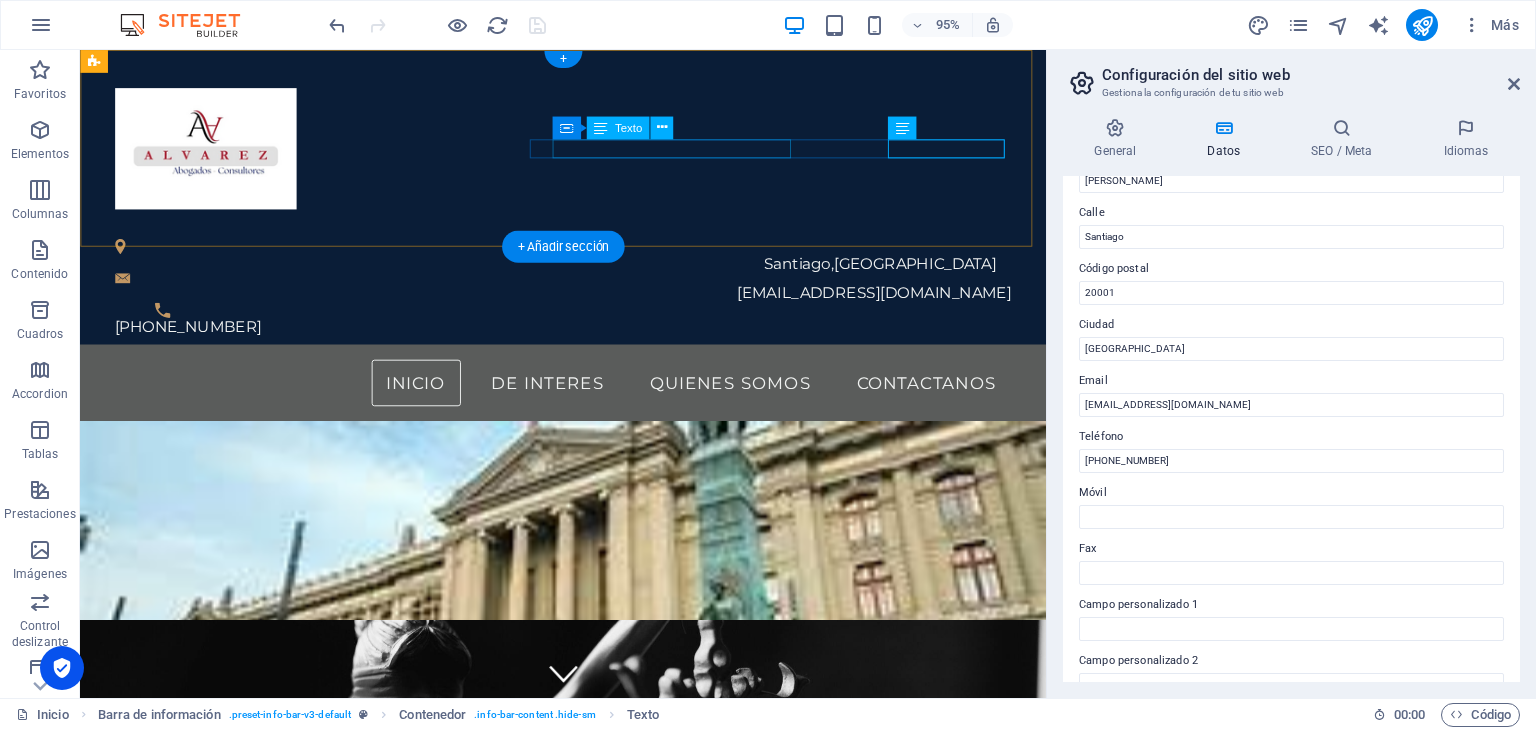 click on "[EMAIL_ADDRESS][DOMAIN_NAME]" at bounding box center (592, 306) 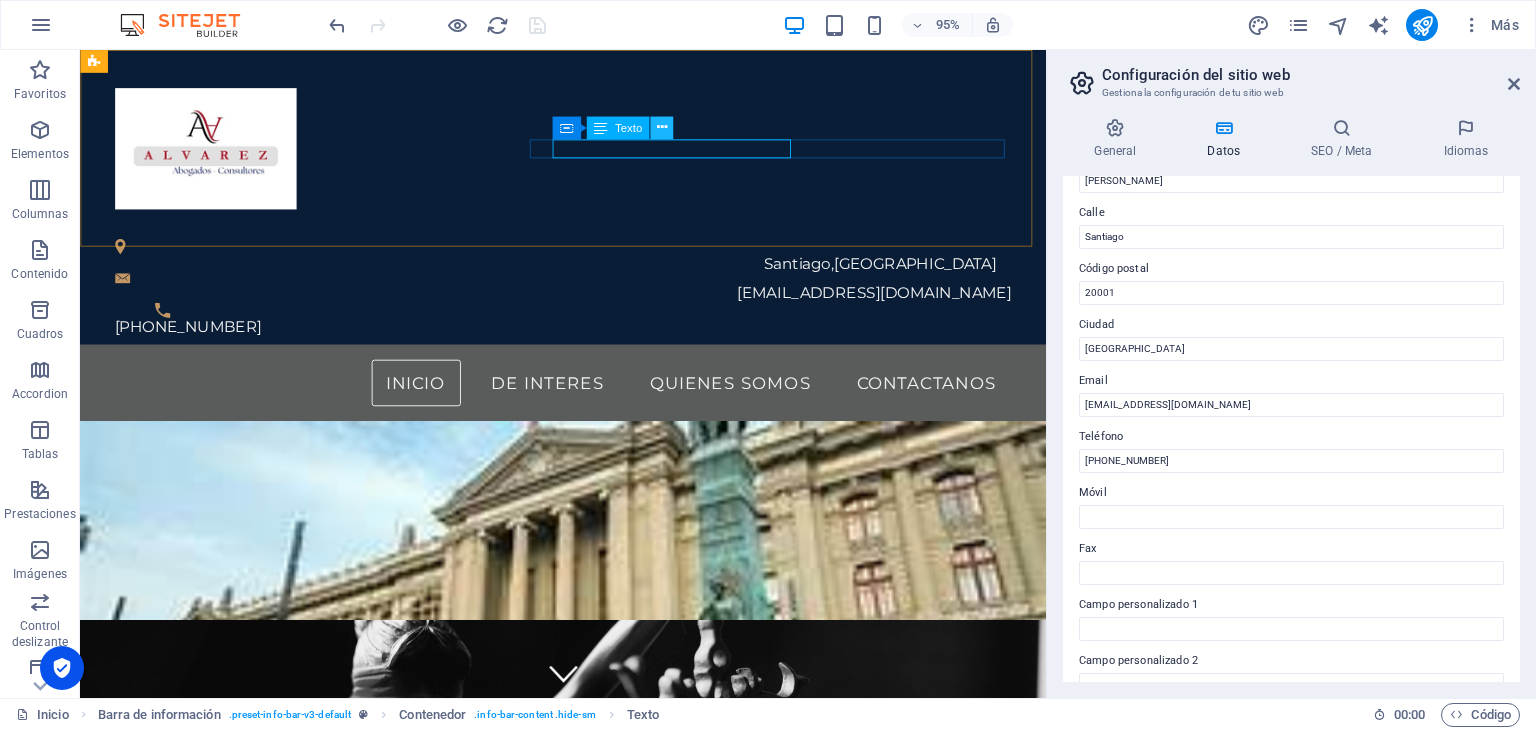 click at bounding box center [662, 127] 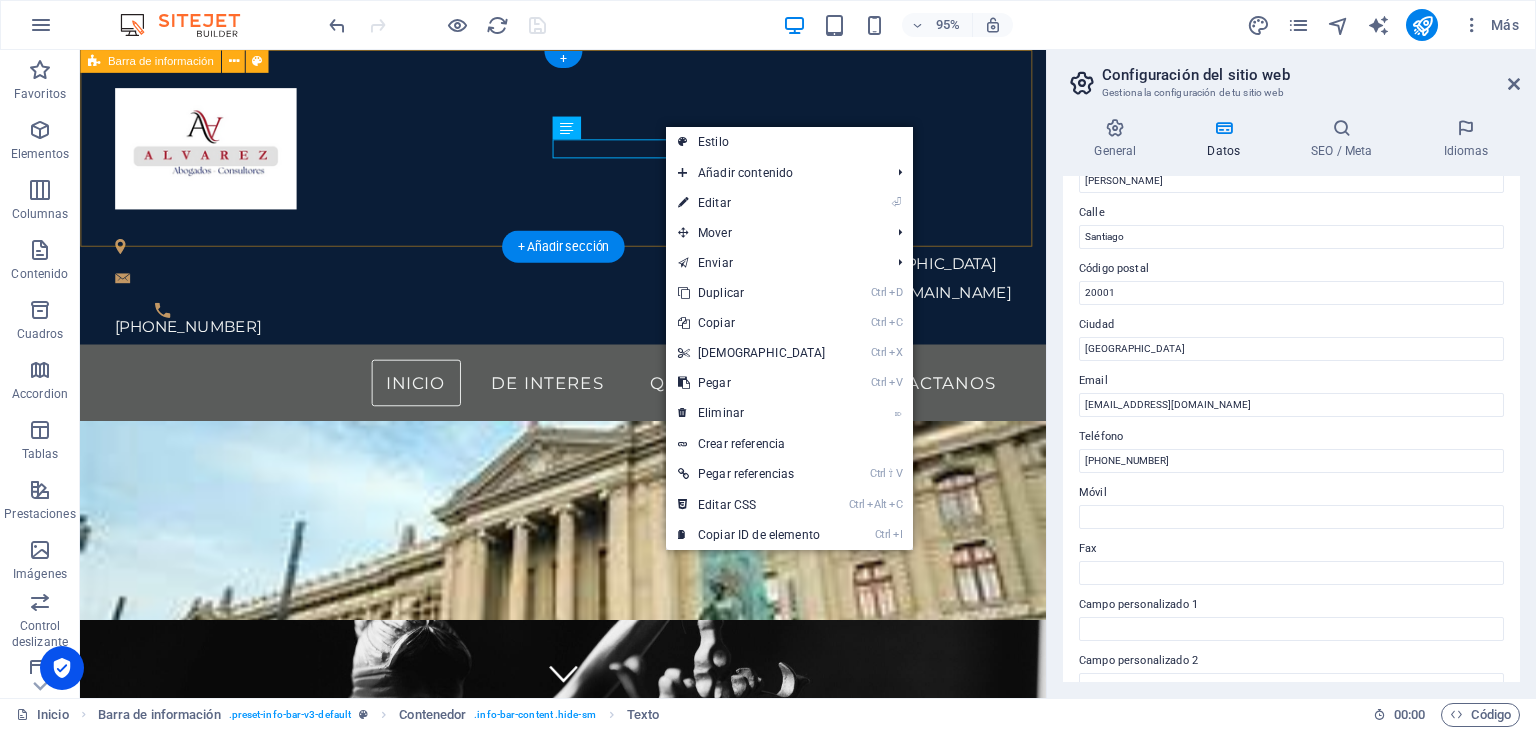 click on "Santiago ,  Chile contacto@alvarezconsultores.cl +56 9 3284 5613" at bounding box center (588, 205) 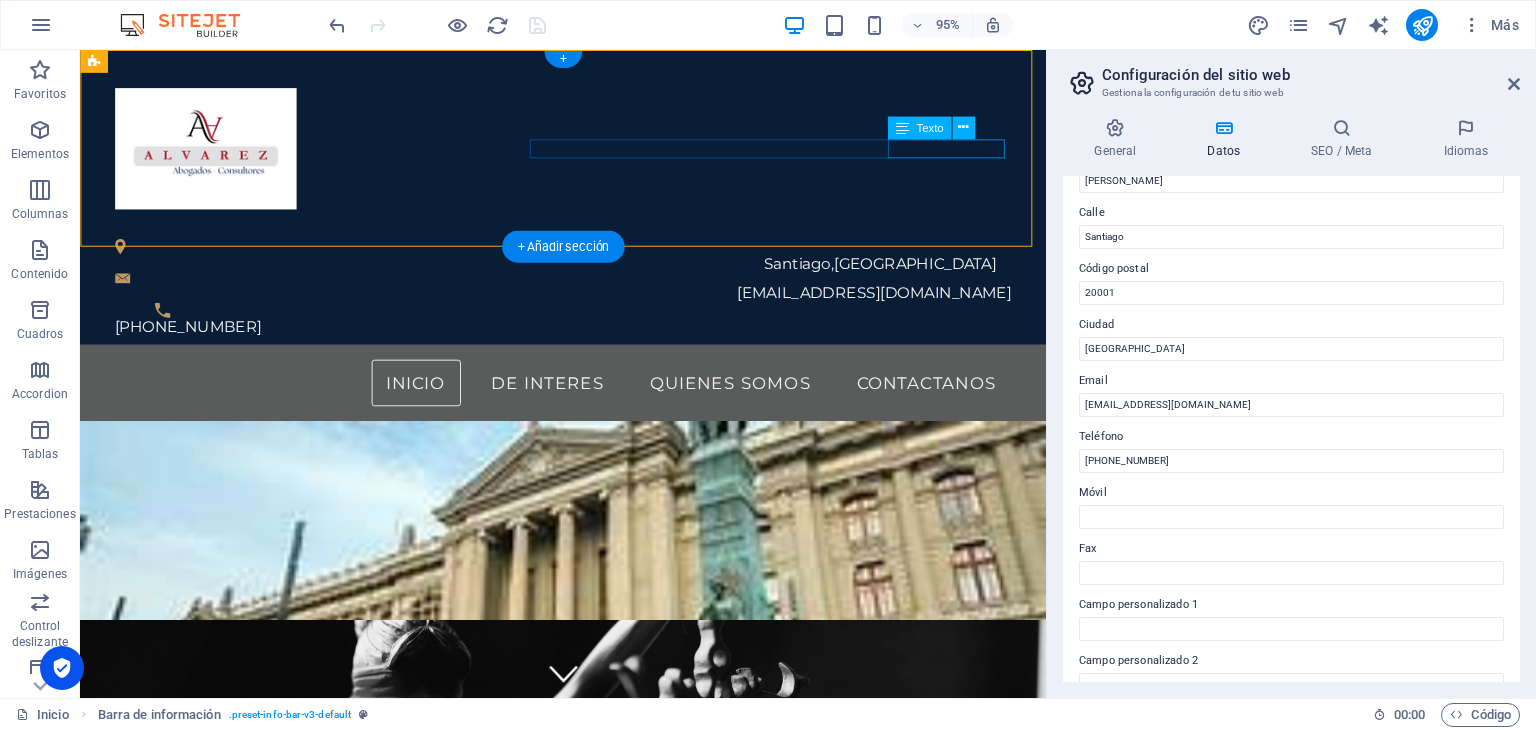 click on "[PHONE_NUMBER]" at bounding box center [589, 342] 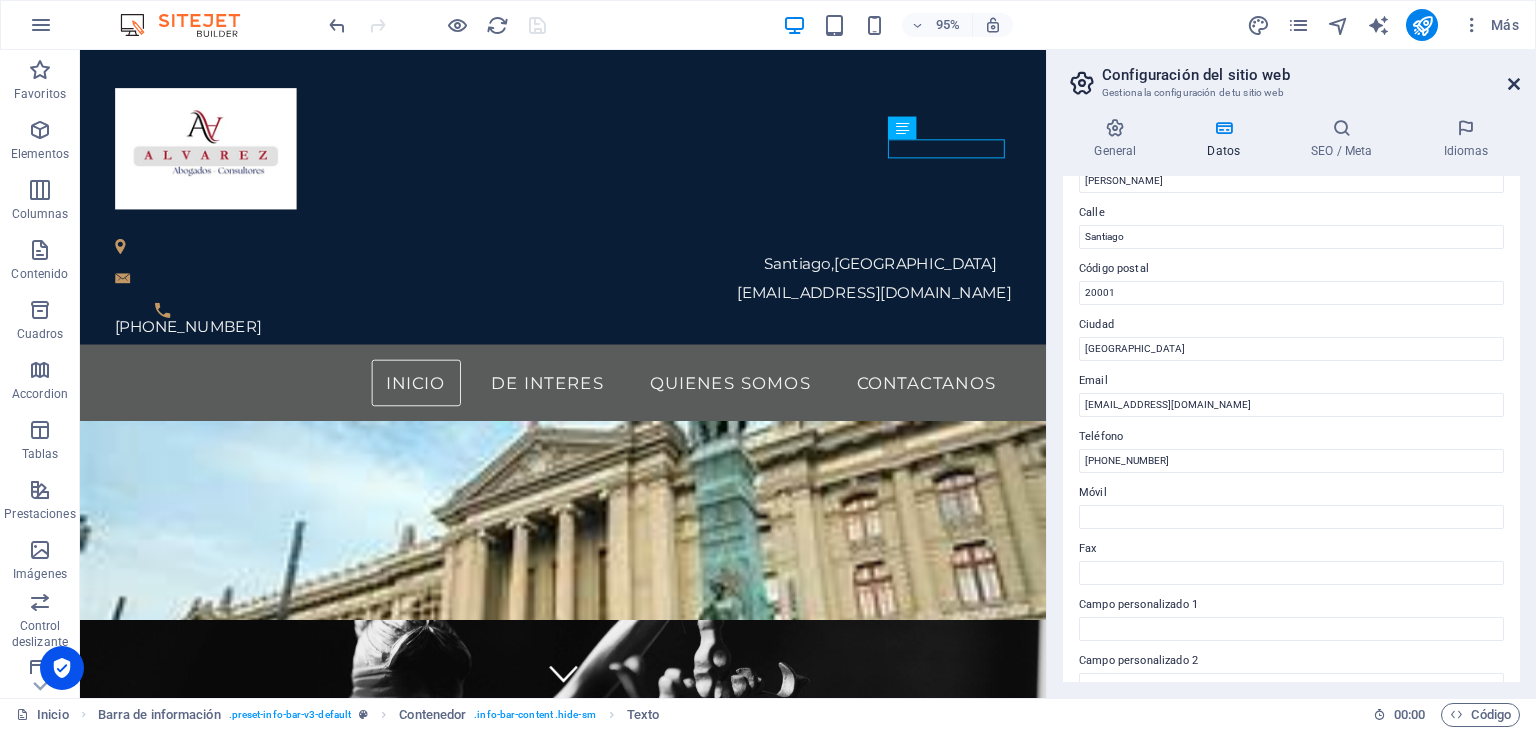 click at bounding box center [1514, 84] 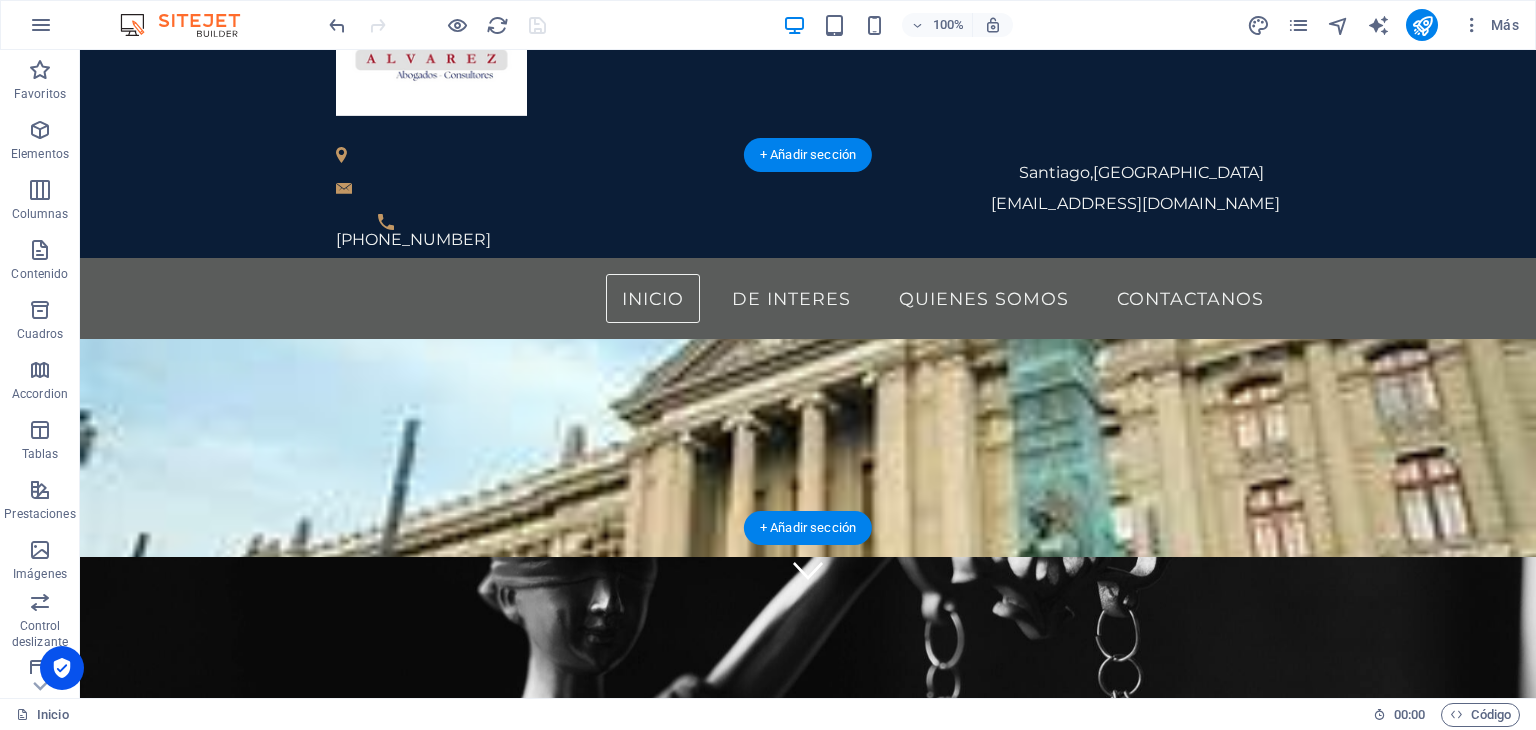 scroll, scrollTop: 0, scrollLeft: 0, axis: both 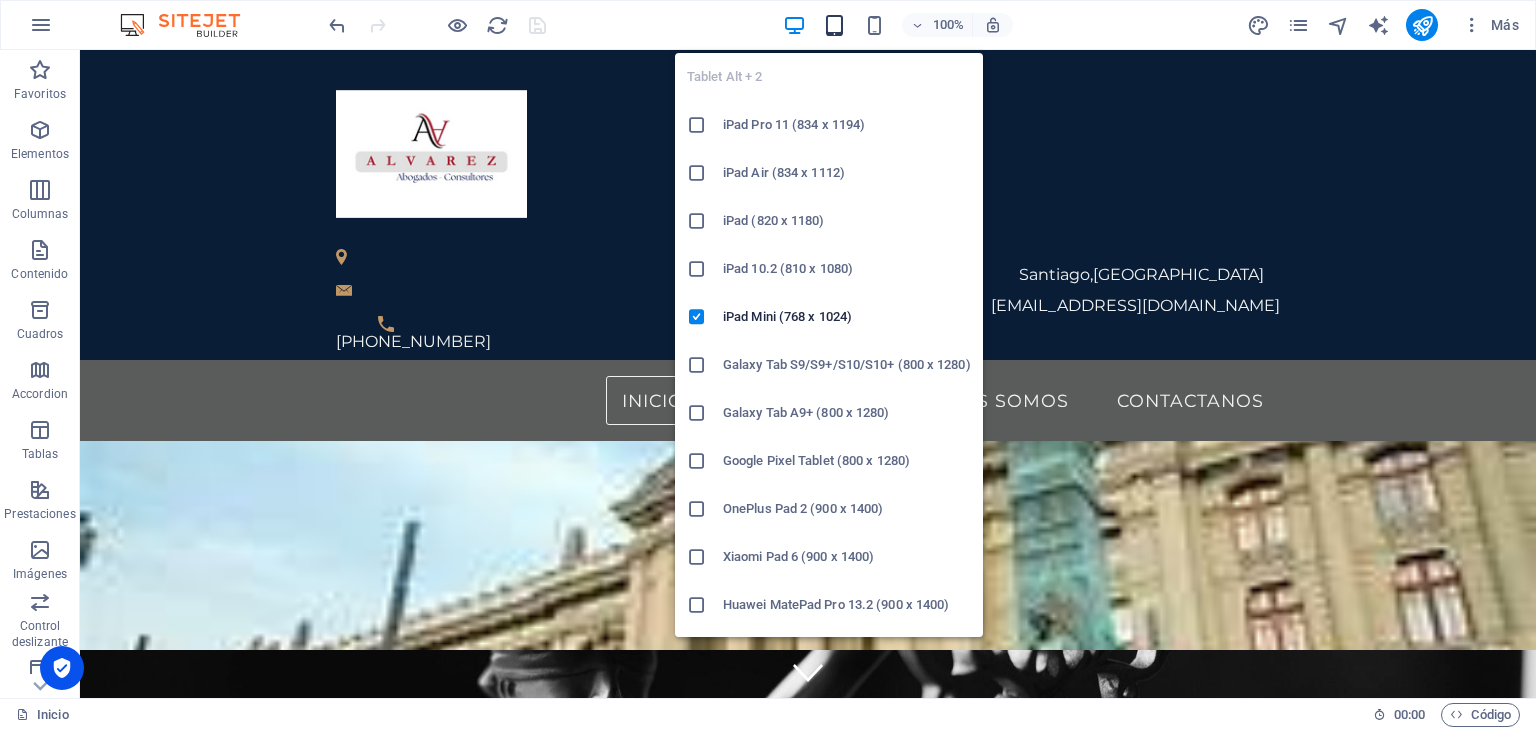 click at bounding box center [834, 25] 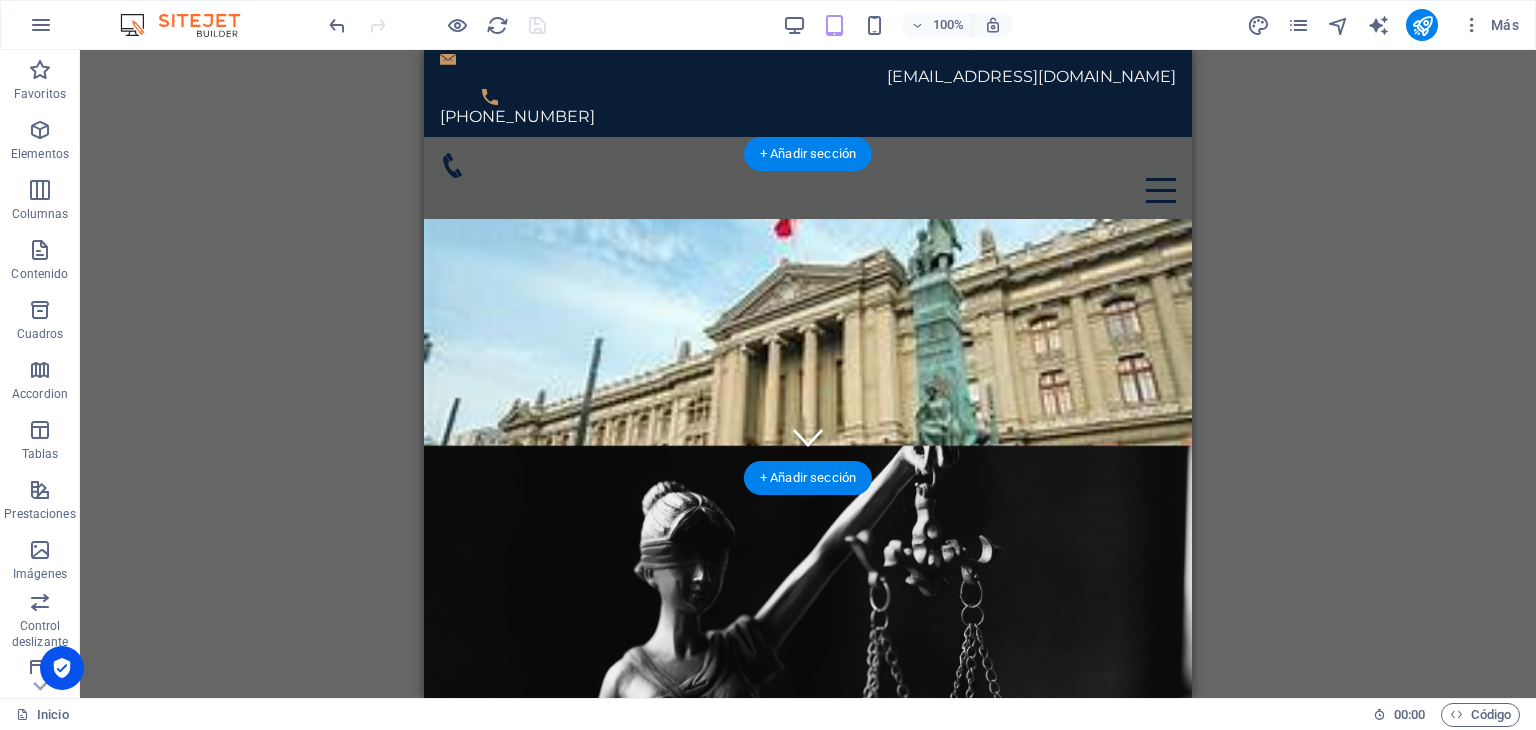 scroll, scrollTop: 0, scrollLeft: 0, axis: both 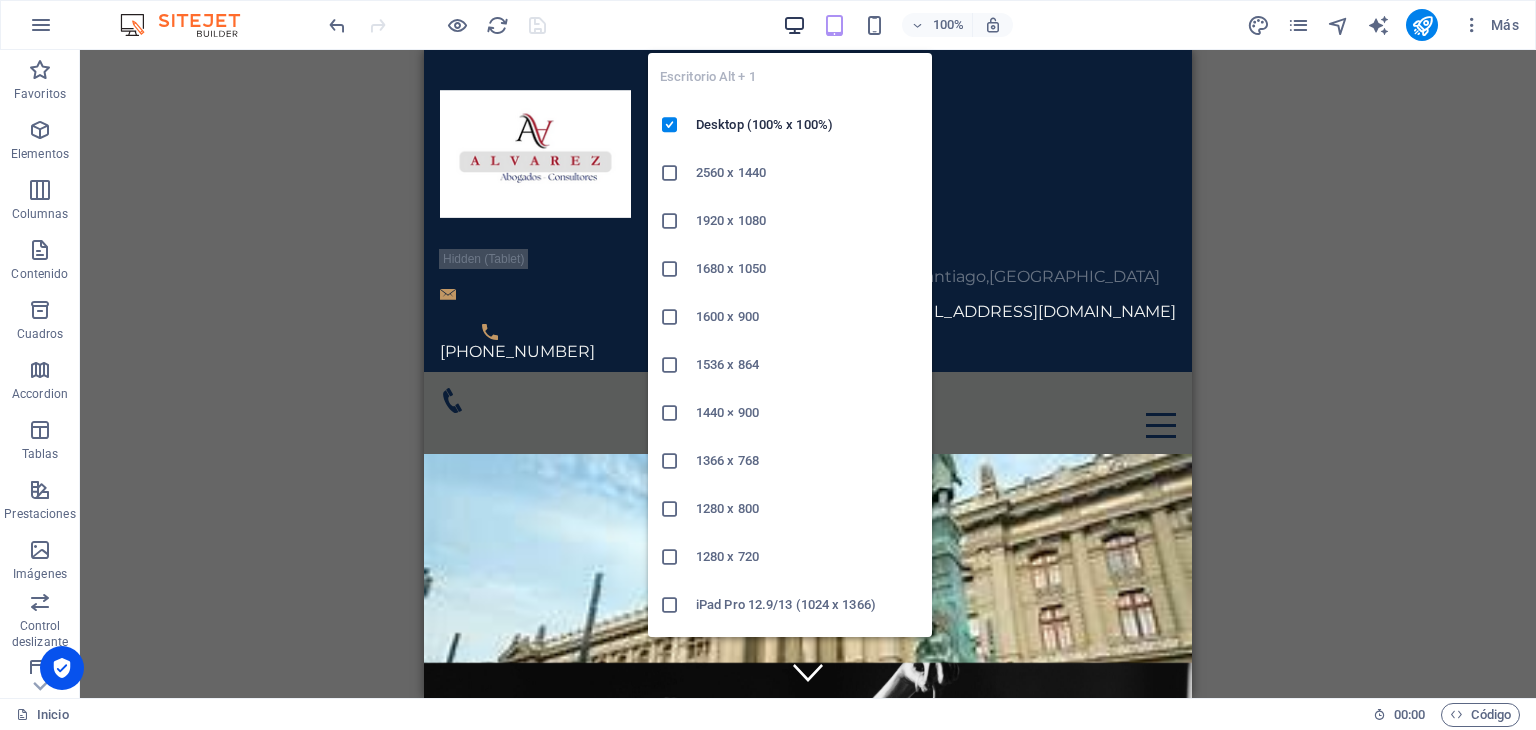 click at bounding box center [794, 25] 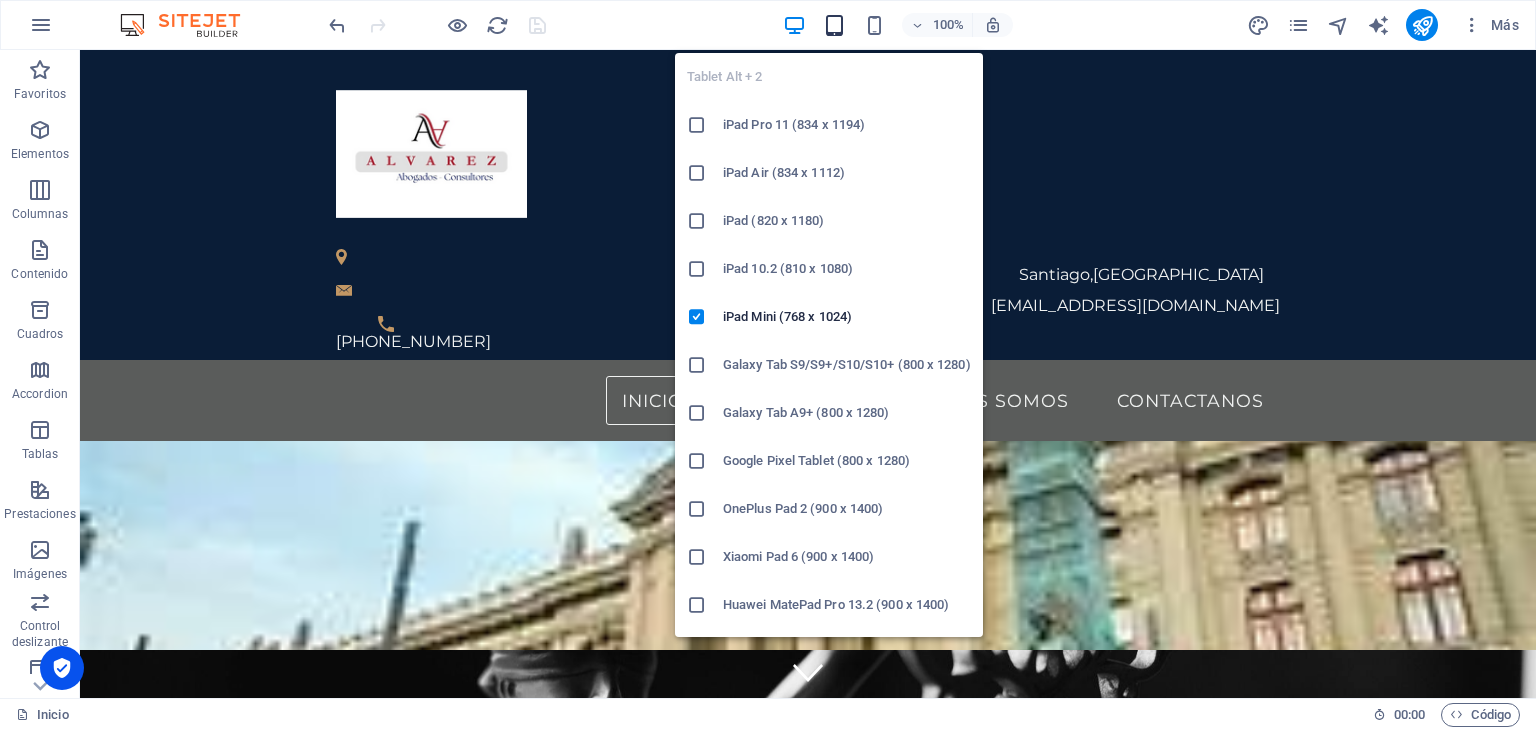 click at bounding box center [834, 25] 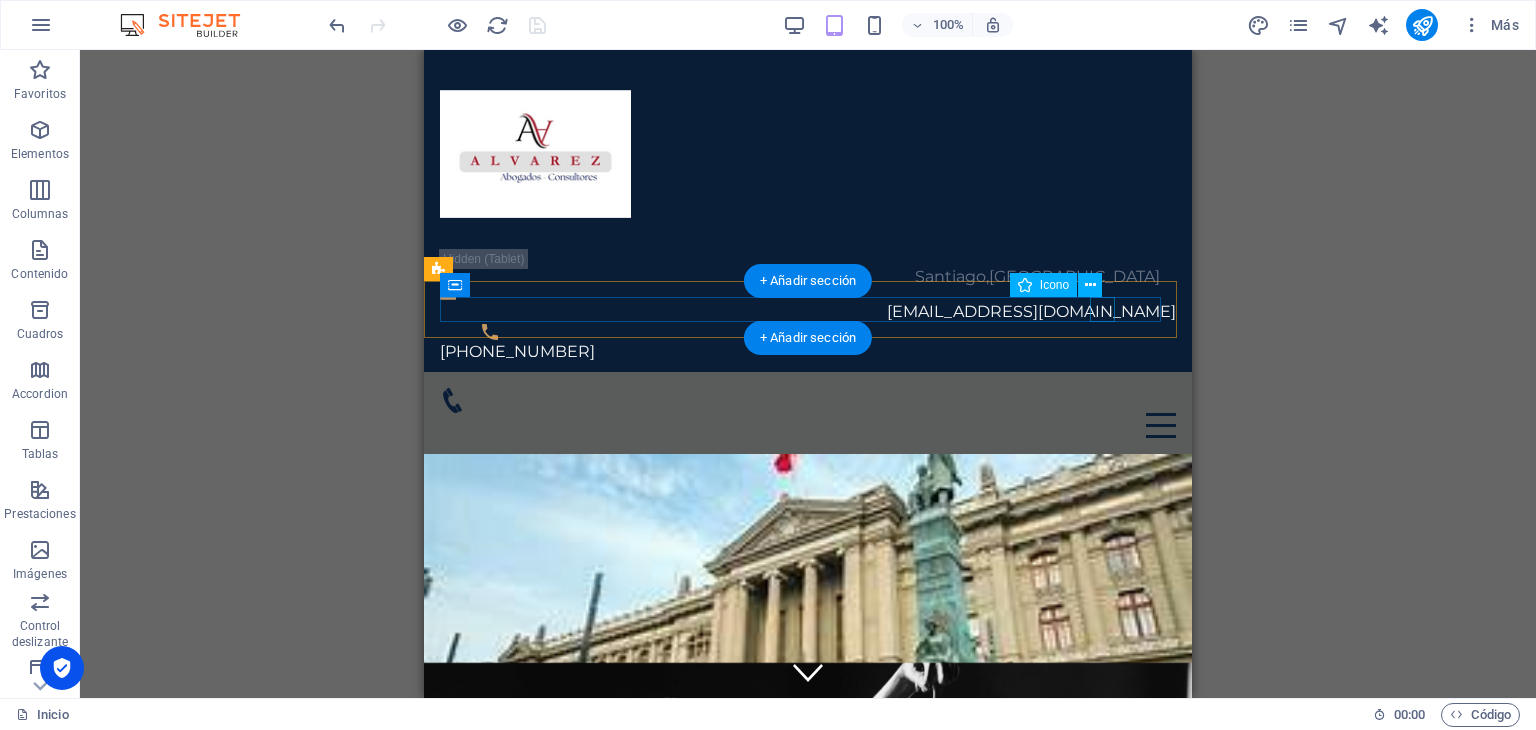 click at bounding box center [800, 400] 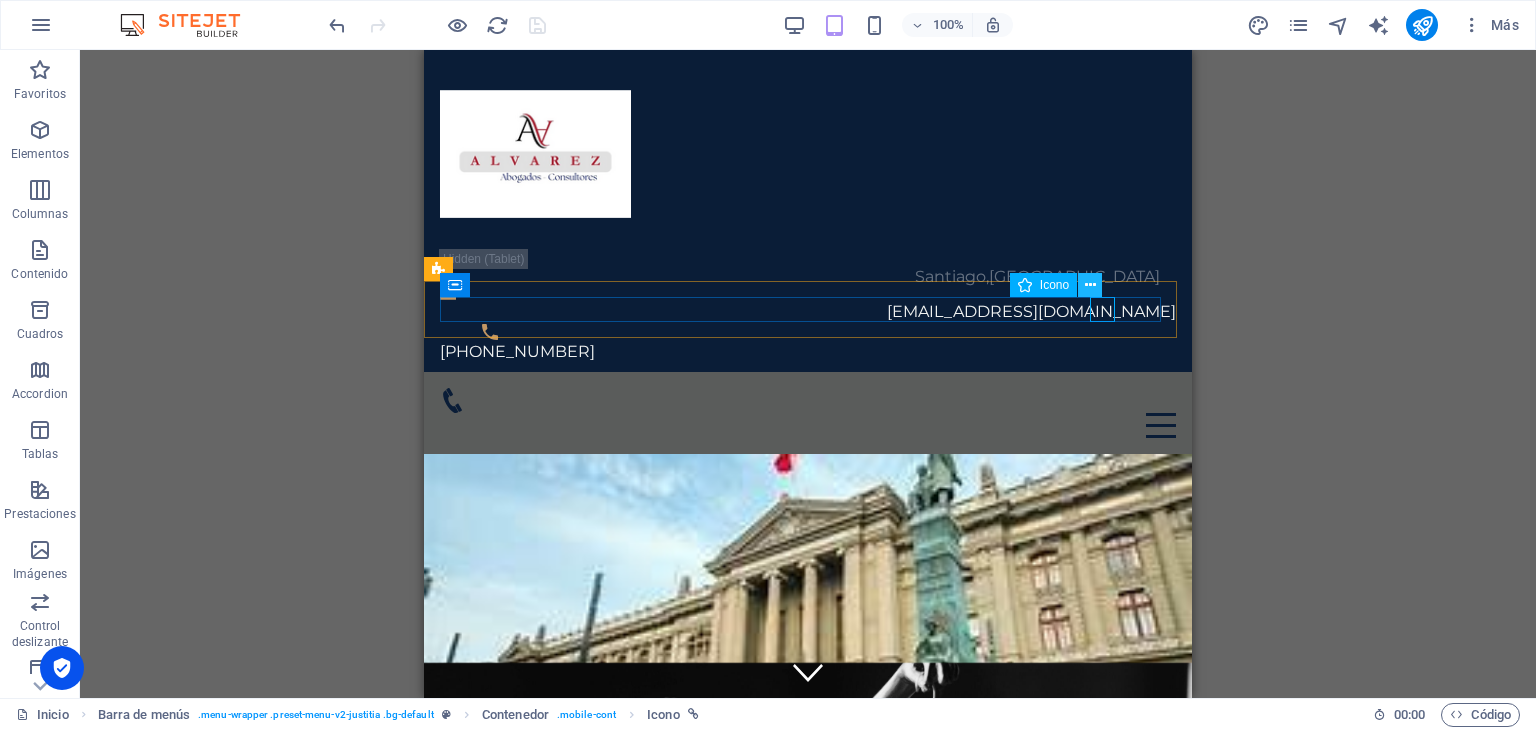 click at bounding box center [1090, 285] 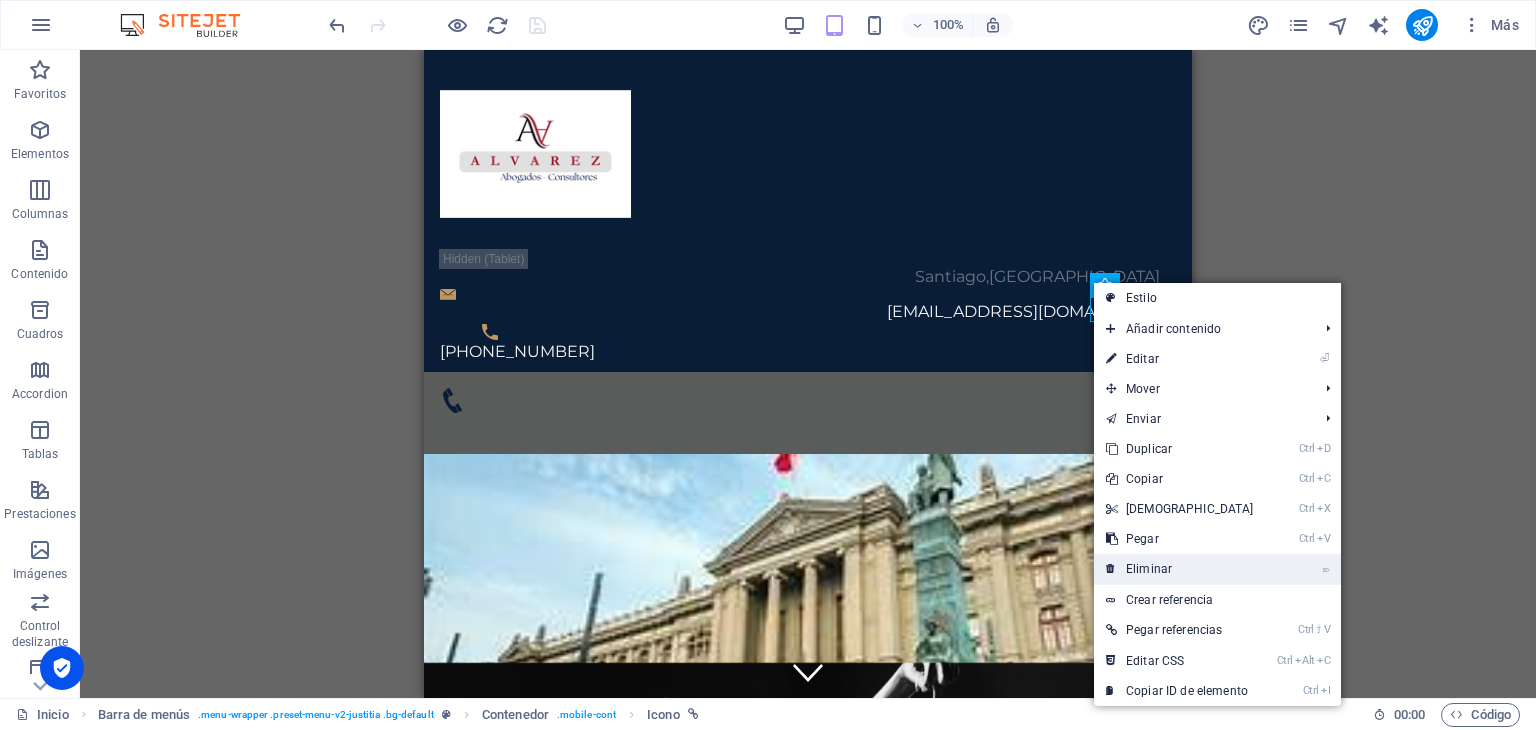 click on "⌦  Eliminar" at bounding box center (1180, 569) 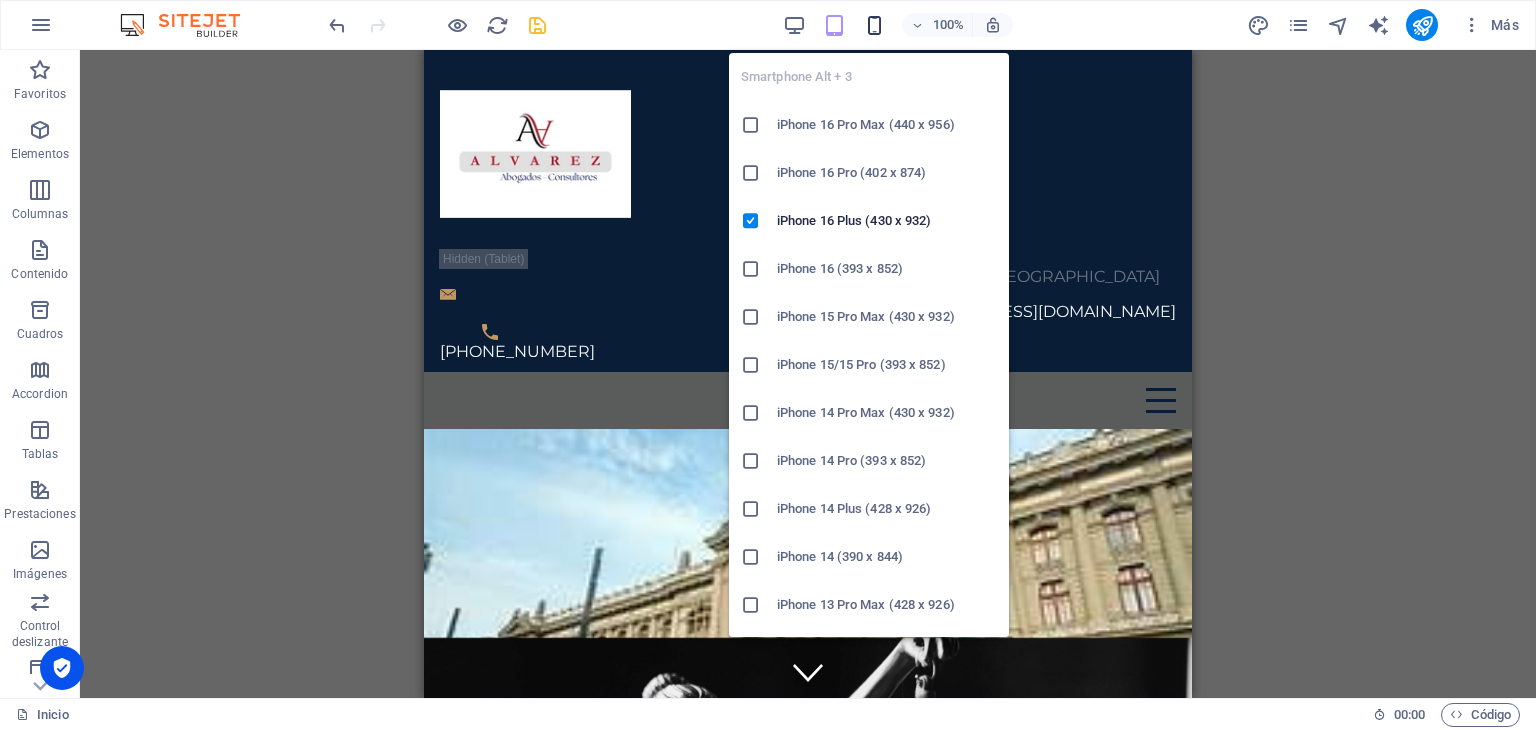 click at bounding box center (874, 25) 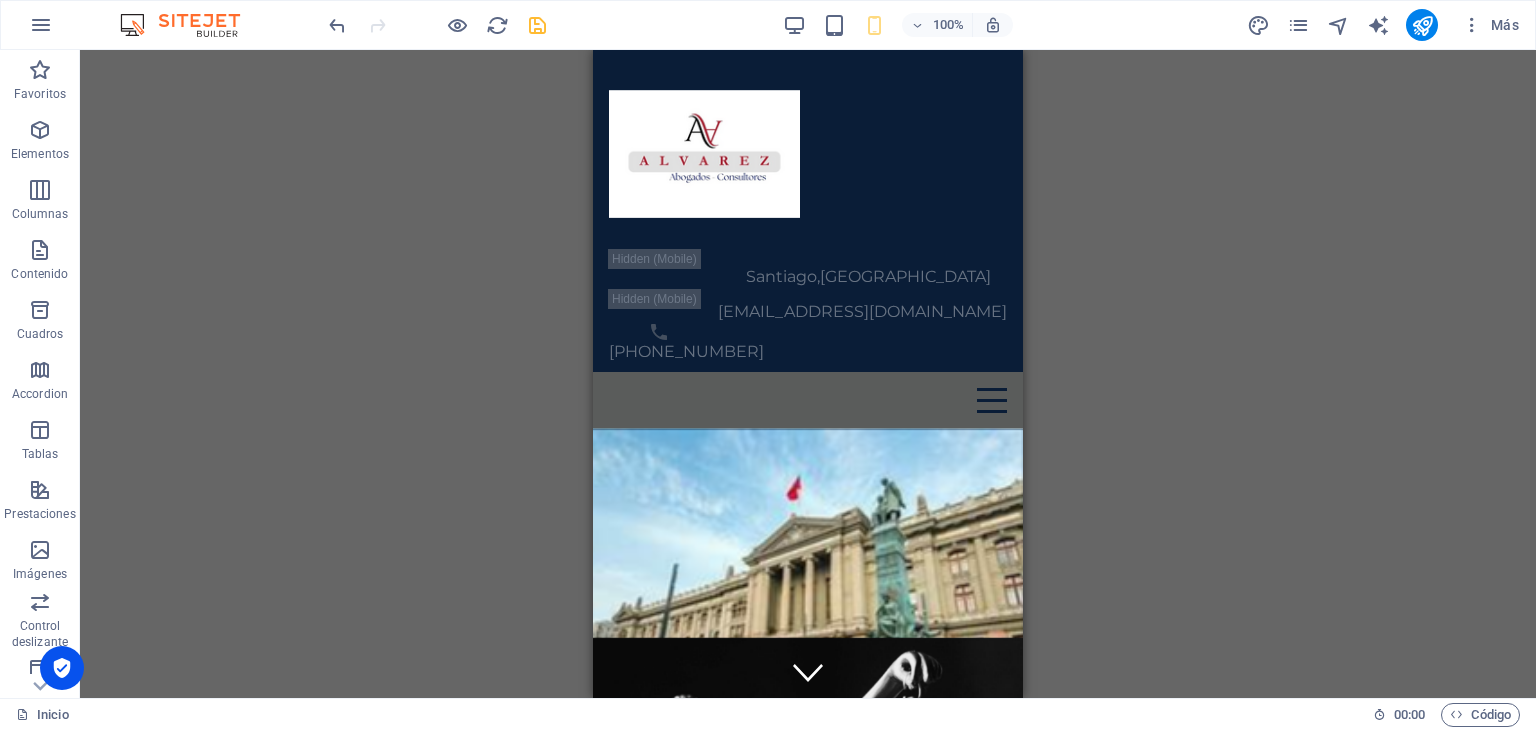 click on "Arrastra aquí para reemplazar el contenido existente. Si quieres crear un elemento nuevo, pulsa “Ctrl”.
H2   Contenedor   Contenedor   Predeterminado   Separador   Botón   Banner   Banner   Contenedor   Separador   Texto   Separador   Barra de información   Icono   Contenedor   Texto   Barra de menús   Texto   Contenedor   Texto   Menú   Contenedor   Imagen   Contenedor   Contenedor   Imagen flotante   Texto   Predeterminado   Contenedor   Predeterminado   Imagen   Contenedor   H3   Contenedor   Texto   Texto   Texto   Separador   Icono   Icono   Barra de menús   Contenedor   HTML   Icono   Contenedor   Icono" at bounding box center (808, 374) 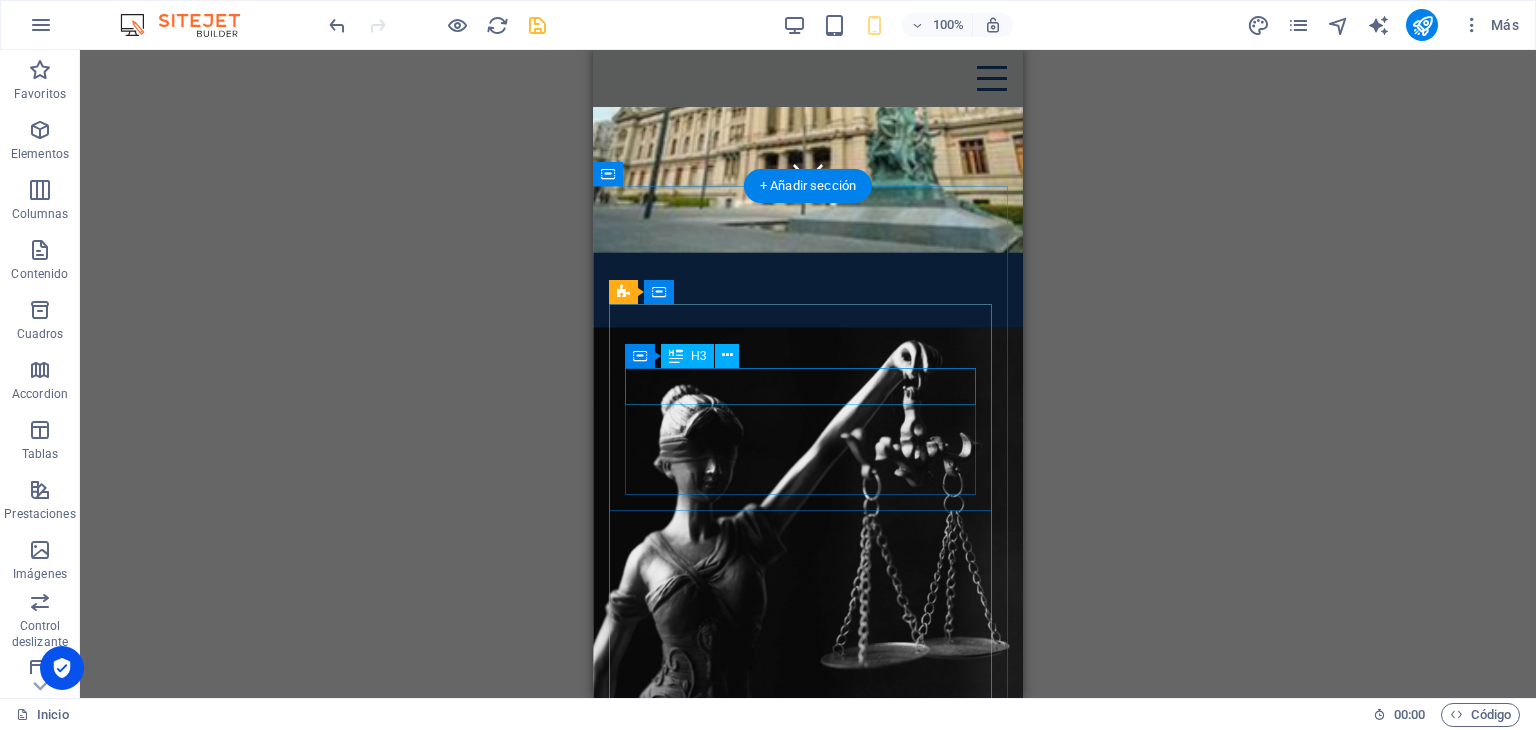 scroll, scrollTop: 0, scrollLeft: 0, axis: both 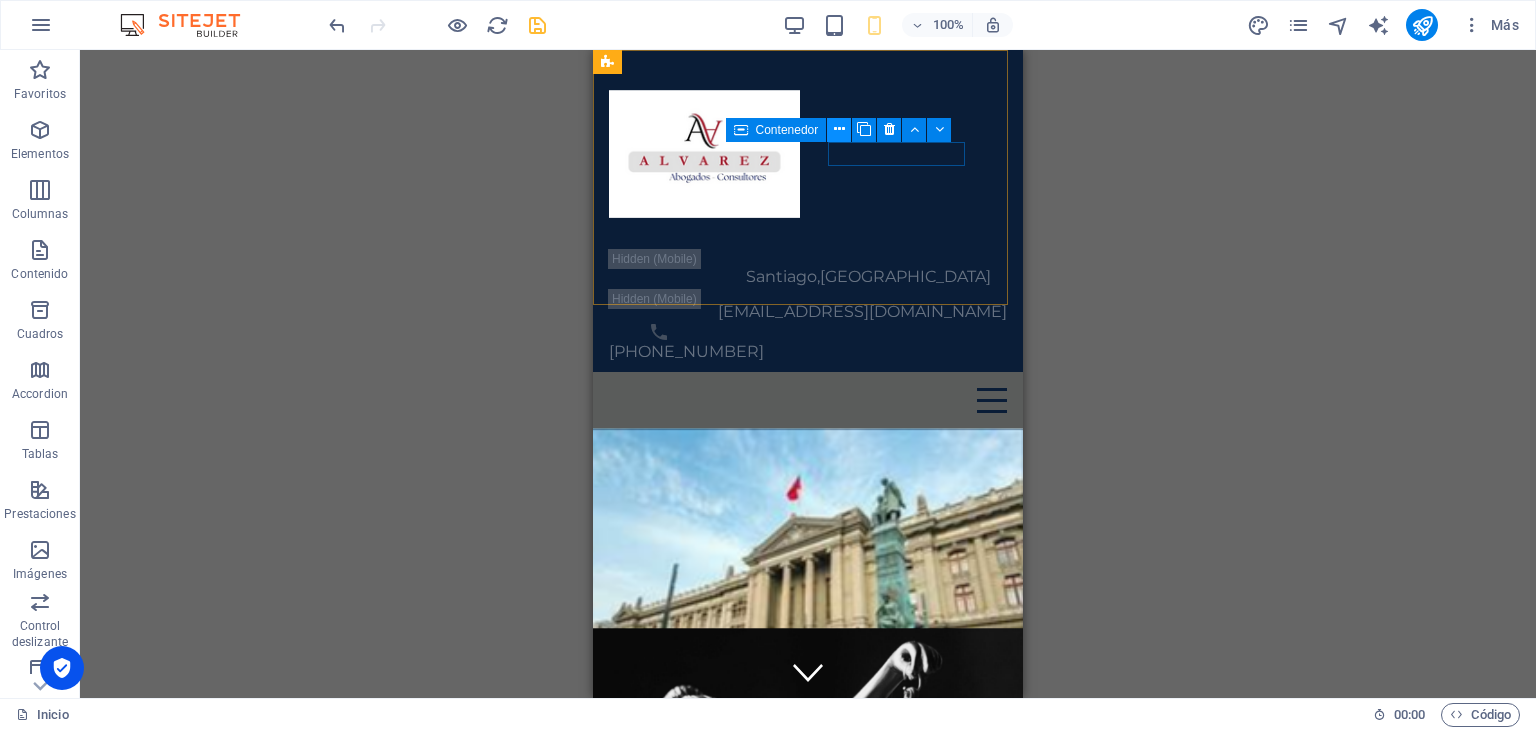 click at bounding box center (839, 130) 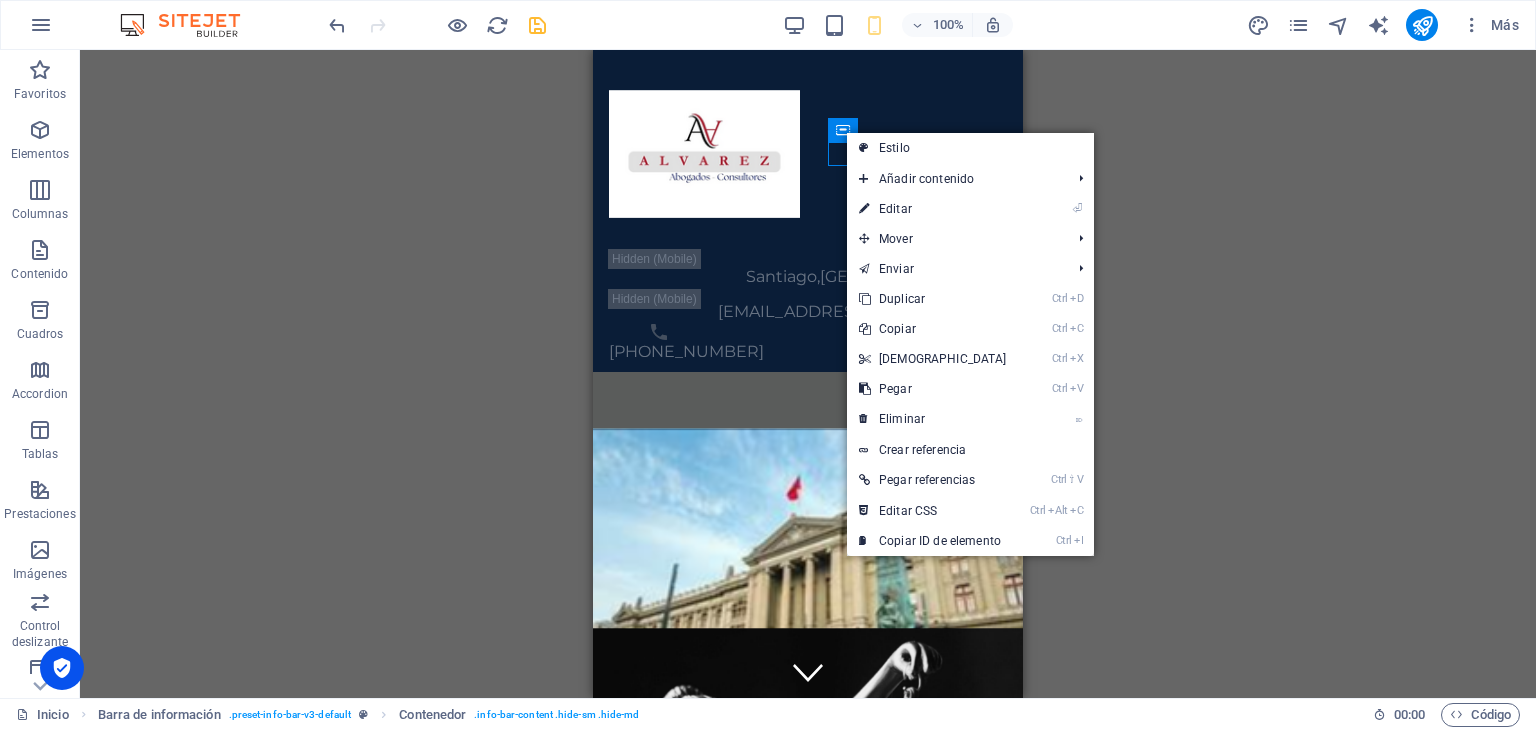 click on "Arrastra aquí para reemplazar el contenido existente. Si quieres crear un elemento nuevo, pulsa “Ctrl”.
H2   Contenedor   Contenedor   Predeterminado   Separador   Botón   Banner   Banner   Contenedor   Separador   Texto   Separador   Barra de información   Icono   Contenedor   Contenedor   Texto   Barra de menús   Contenedor   Texto   Contenedor   Texto   Menú   Contenedor   Imagen   Contenedor   Contenedor   Imagen flotante   Texto   Predeterminado   Contenedor   Predeterminado   Imagen   Contenedor   H3   Contenedor   Texto   Texto   Texto   Separador   Icono   Icono   Barra de menús   Contenedor   HTML   Icono   Contenedor   Icono   Predeterminado   Contenedor   Contenedor   H3   Contenedor   Texto" at bounding box center (808, 374) 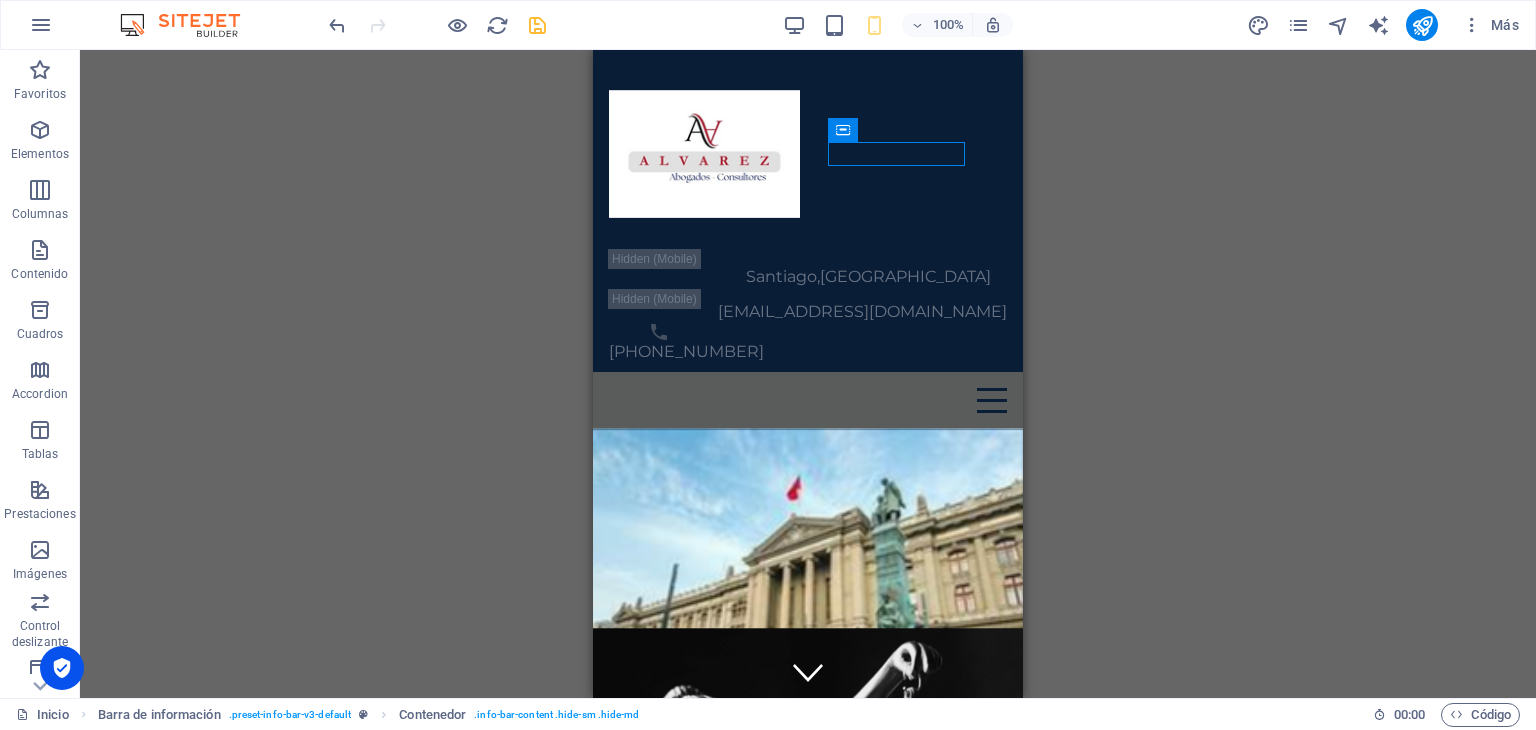 click on "Arrastra aquí para reemplazar el contenido existente. Si quieres crear un elemento nuevo, pulsa “Ctrl”.
H2   Contenedor   Contenedor   Predeterminado   Separador   Botón   Banner   Banner   Contenedor   Separador   Texto   Separador   Barra de información   Icono   Contenedor   Contenedor   Texto   Barra de menús   Contenedor   Texto   Contenedor   Texto   Menú   Contenedor   Imagen   Contenedor   Contenedor   Imagen flotante   Texto   Predeterminado   Contenedor   Predeterminado   Imagen   Contenedor   H3   Contenedor   Texto   Texto   Texto   Separador   Icono   Icono   Barra de menús   Contenedor   HTML   Icono   Contenedor   Icono   Predeterminado   Contenedor   Contenedor   H3   Contenedor   Texto" at bounding box center (808, 374) 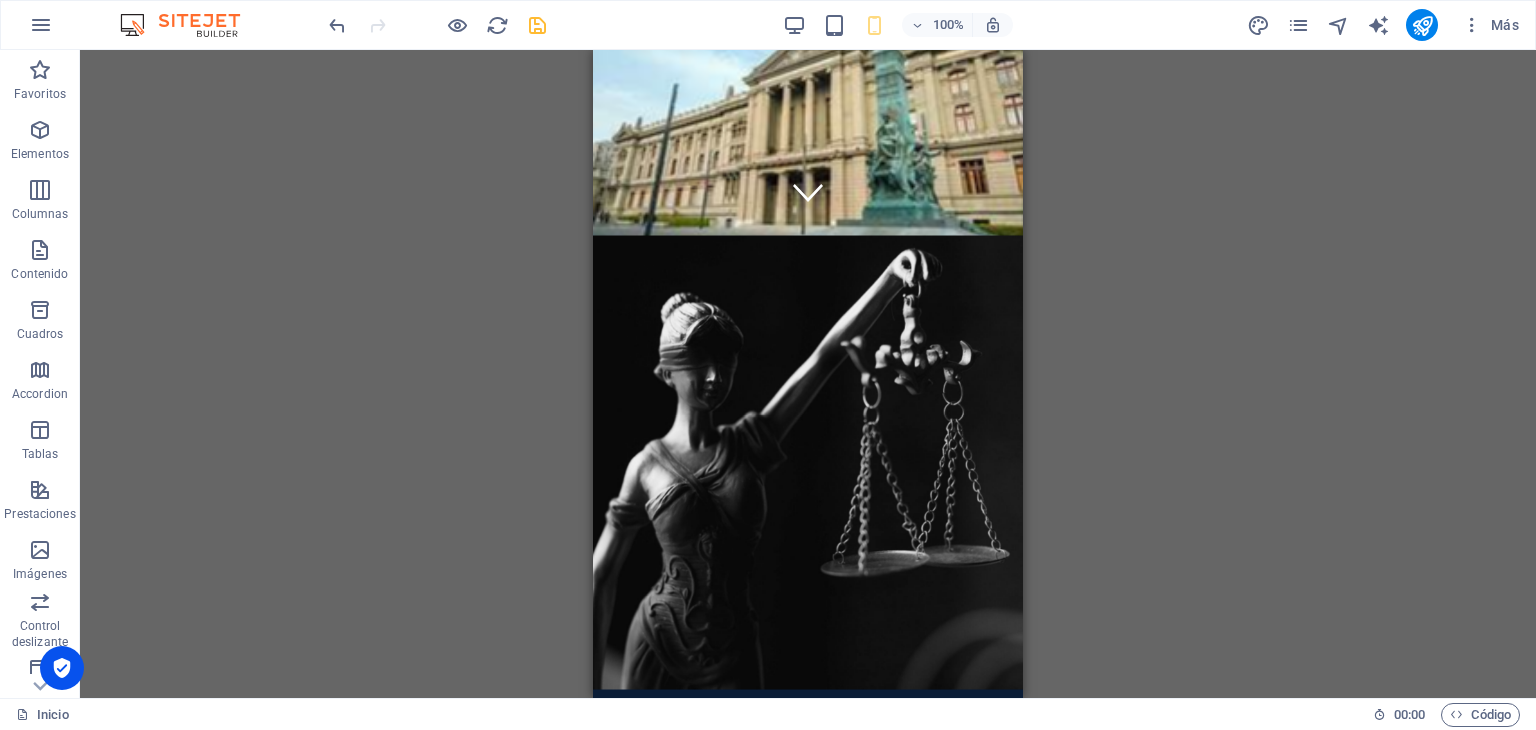scroll, scrollTop: 0, scrollLeft: 0, axis: both 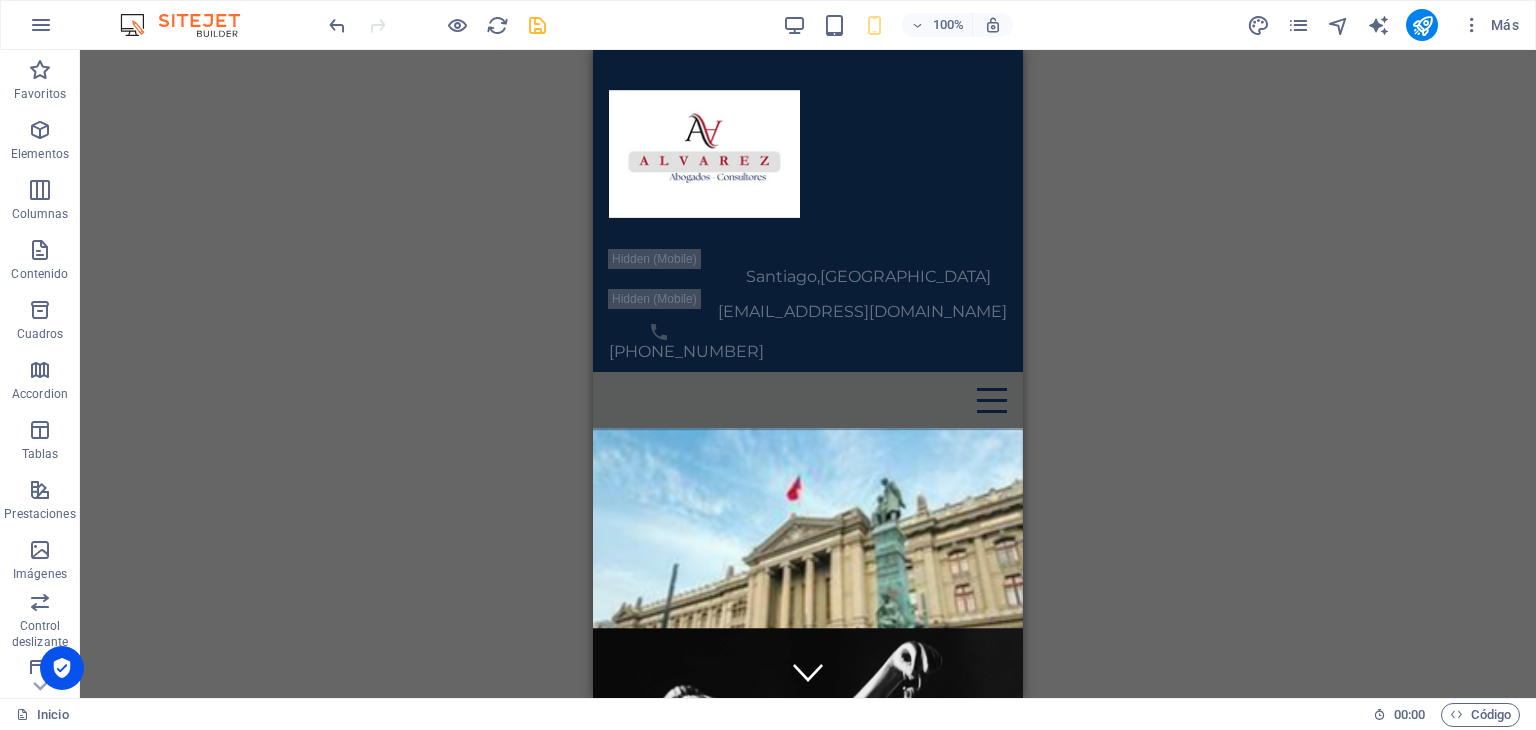 drag, startPoint x: 1013, startPoint y: 145, endPoint x: 1680, endPoint y: 163, distance: 667.24286 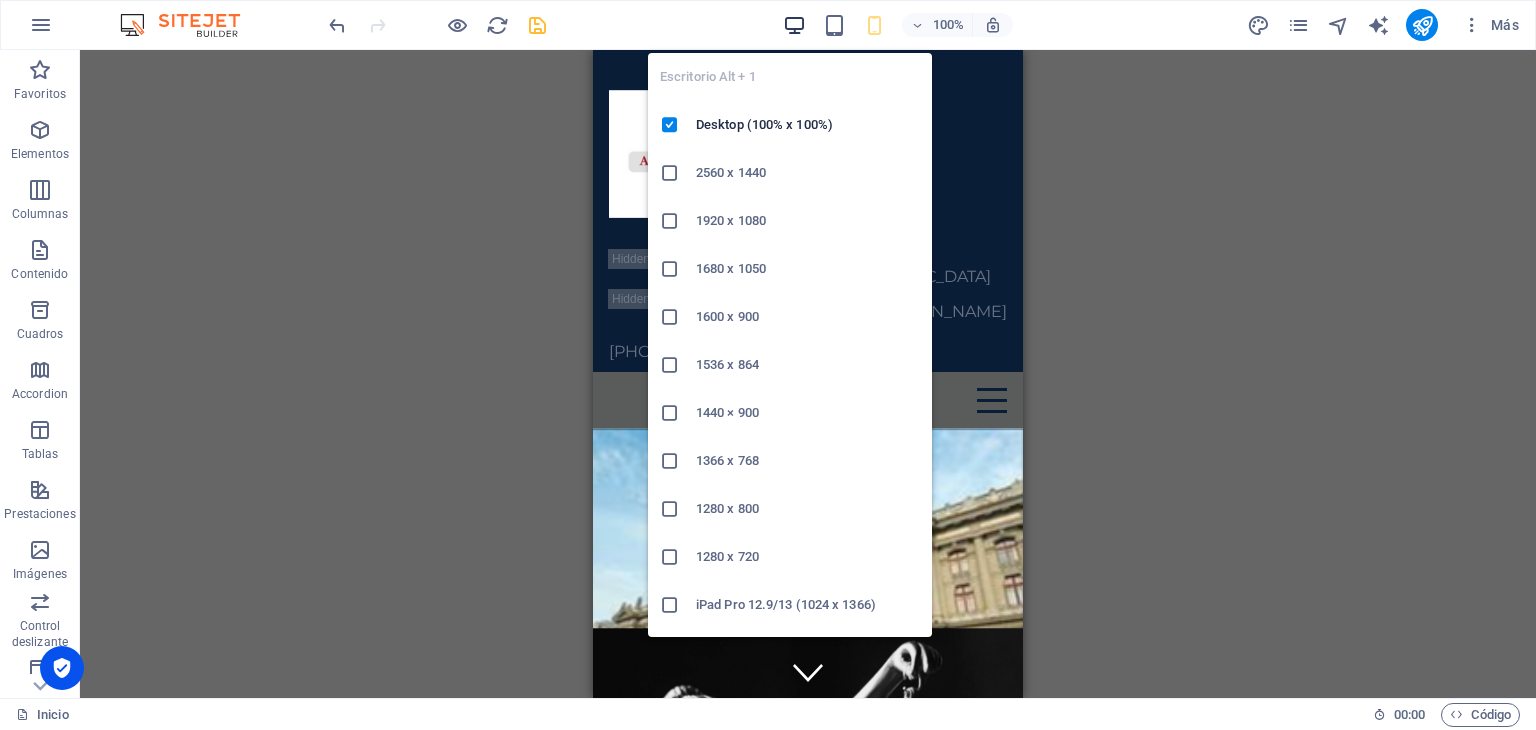 click at bounding box center [794, 25] 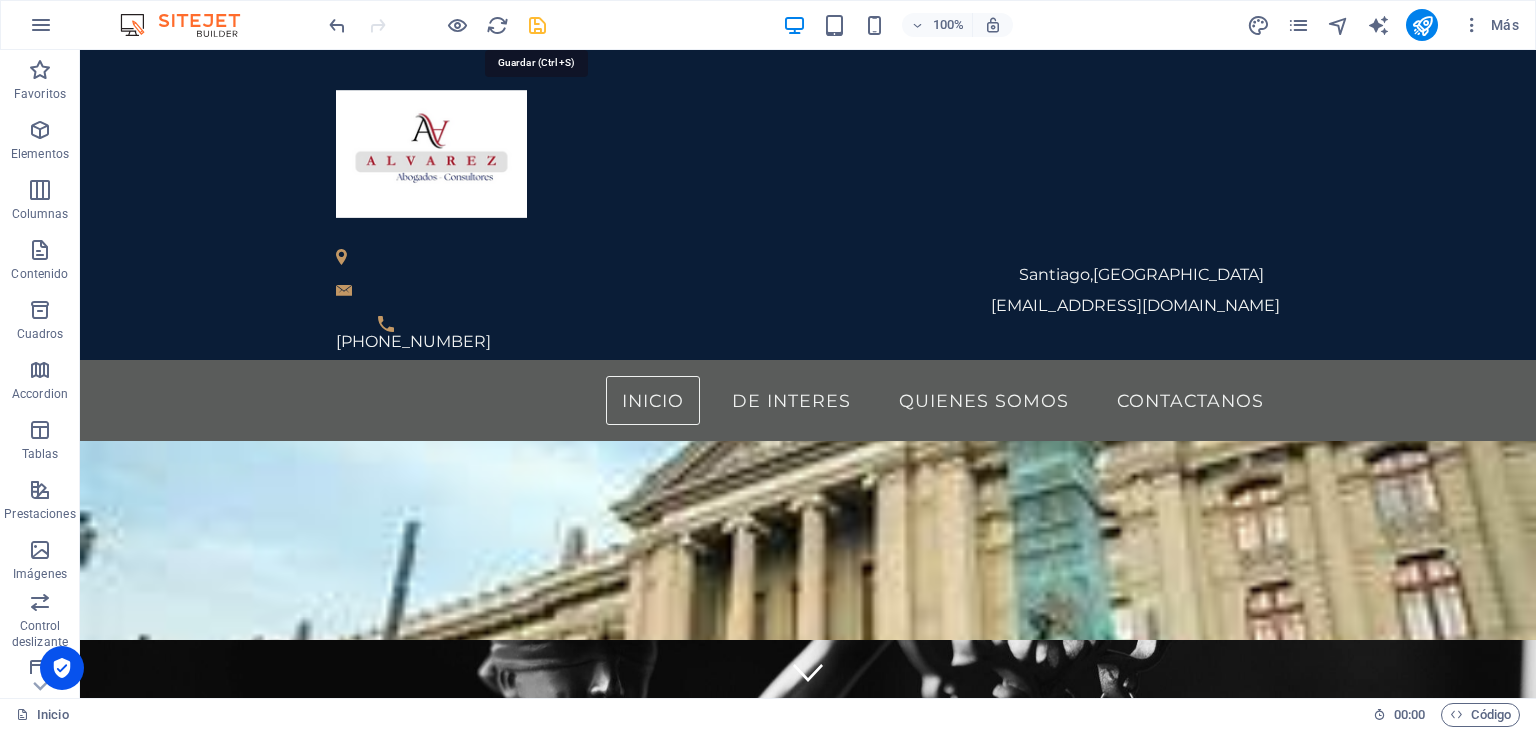 click at bounding box center [537, 25] 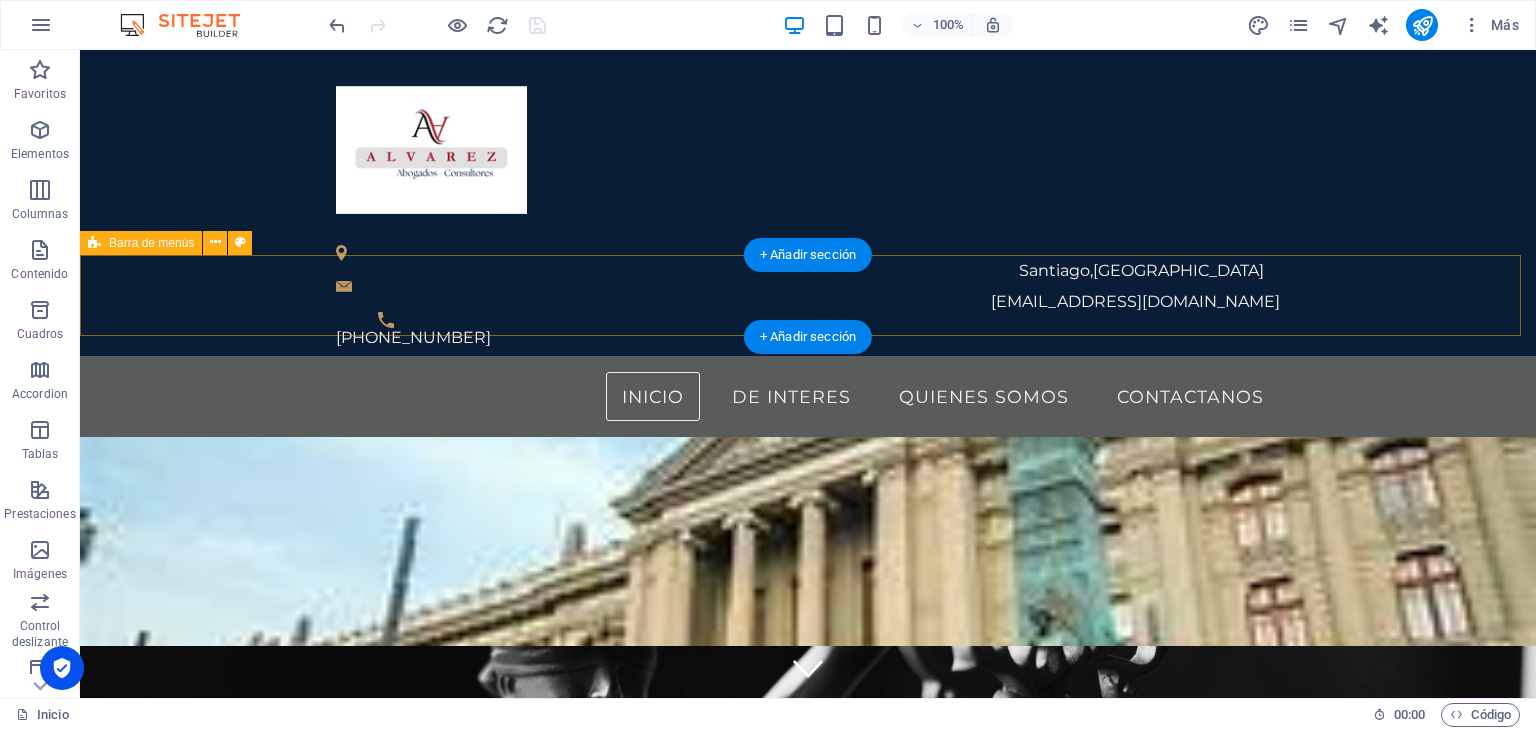 scroll, scrollTop: 0, scrollLeft: 0, axis: both 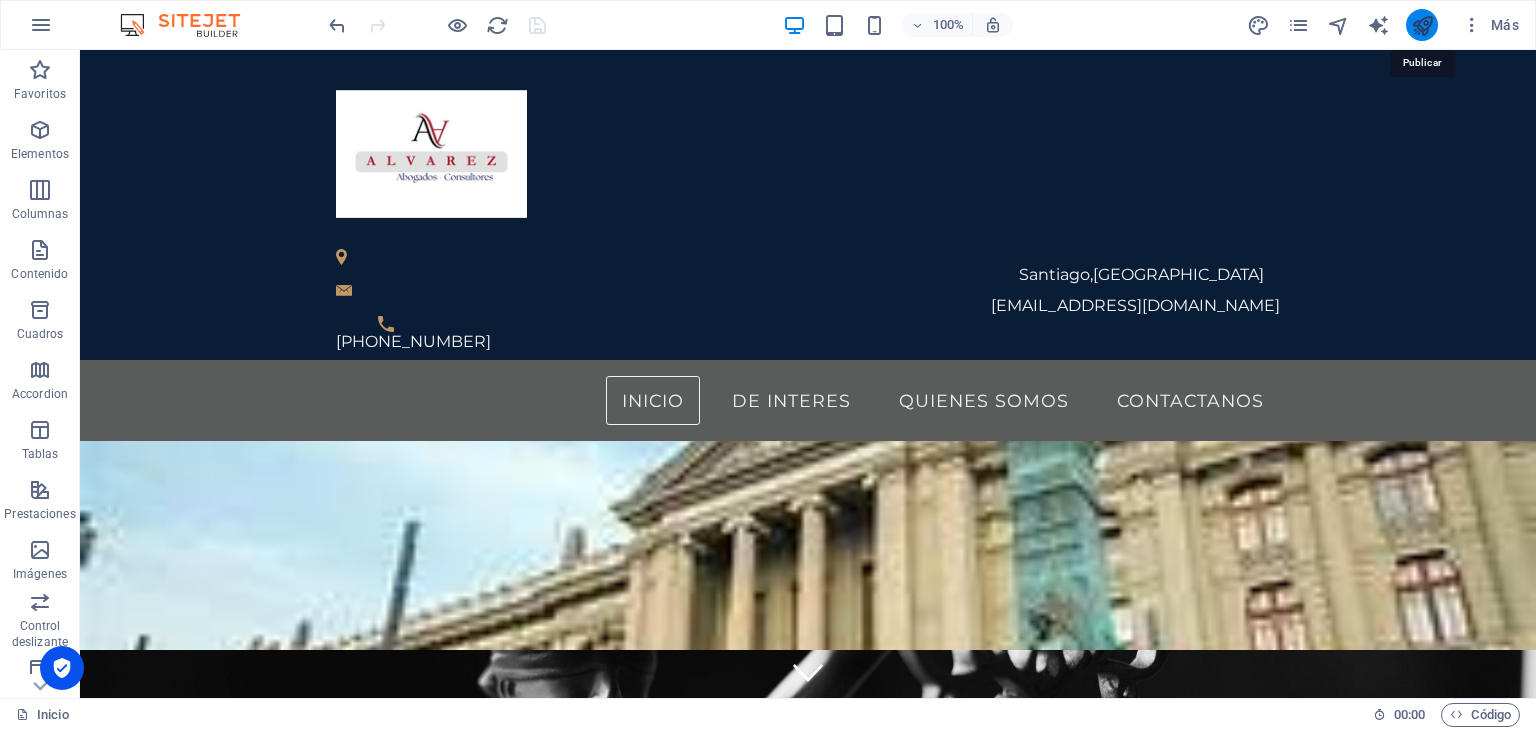 click at bounding box center [1422, 25] 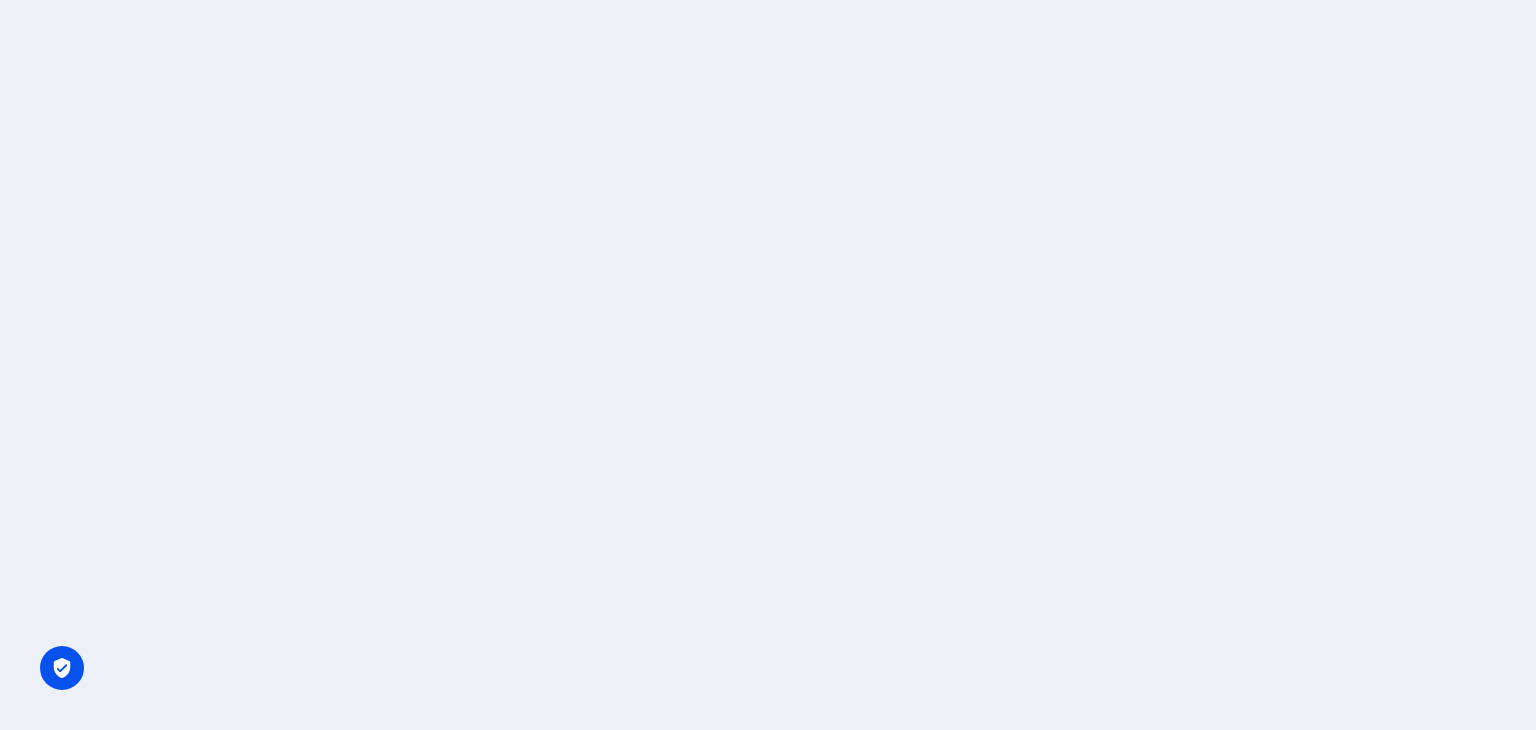 scroll, scrollTop: 0, scrollLeft: 0, axis: both 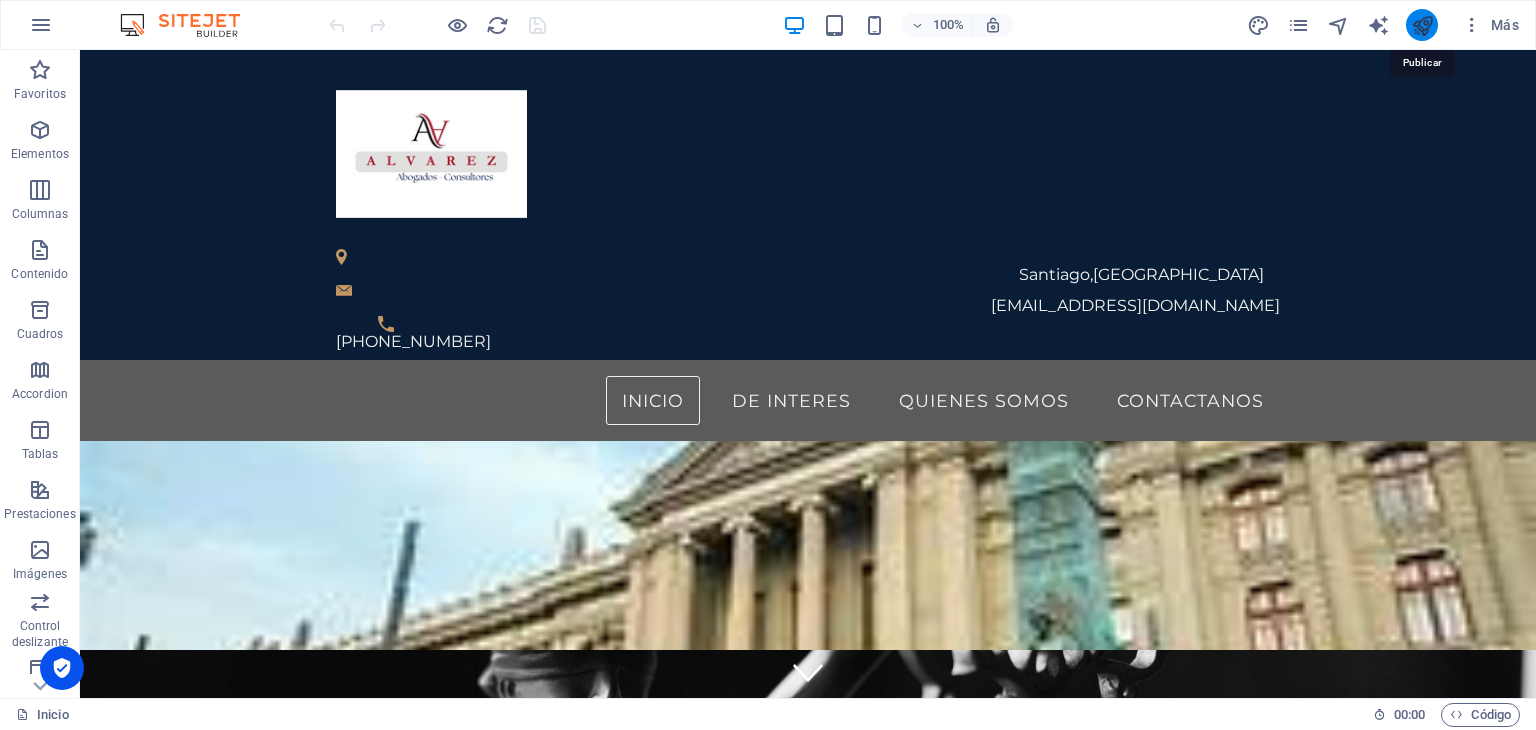click at bounding box center [1422, 25] 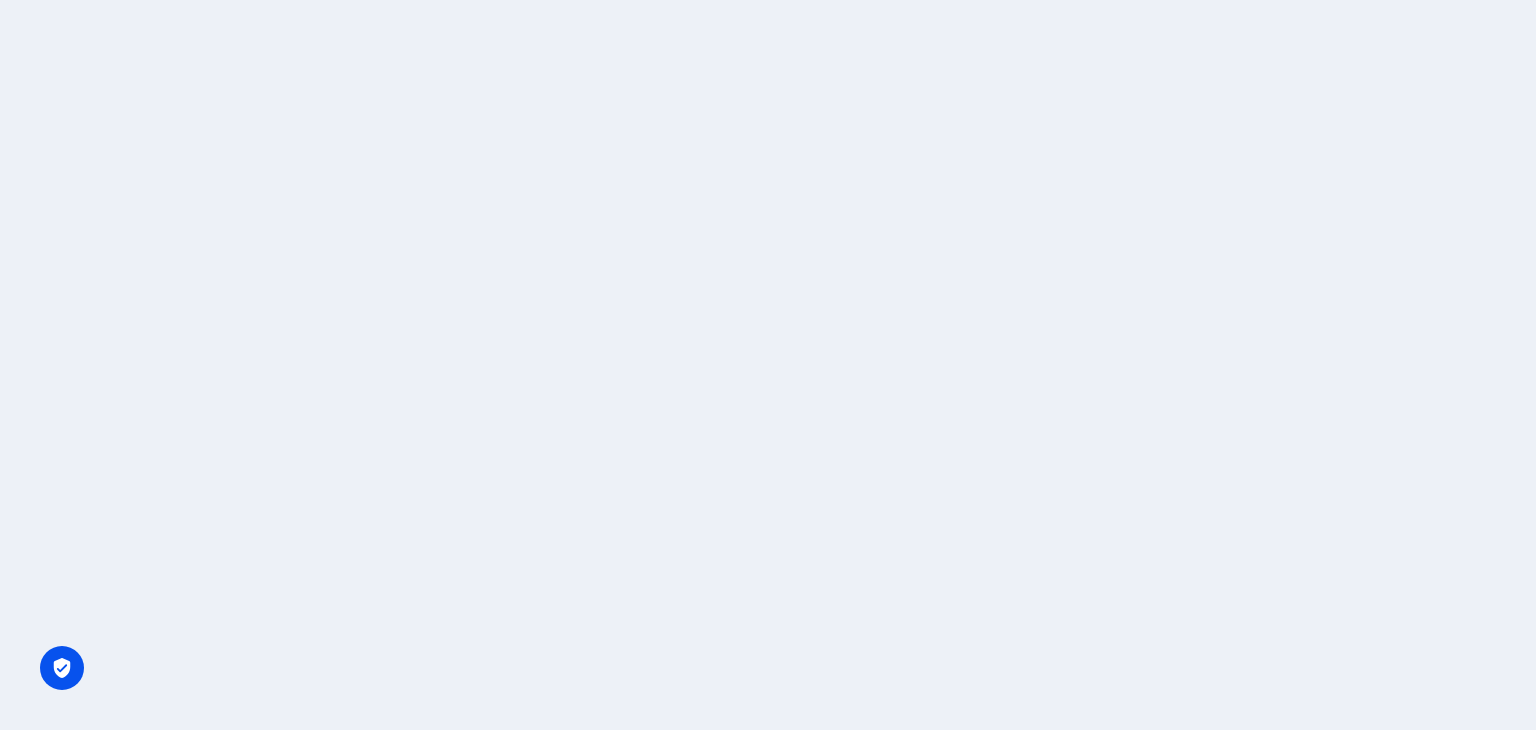 scroll, scrollTop: 0, scrollLeft: 0, axis: both 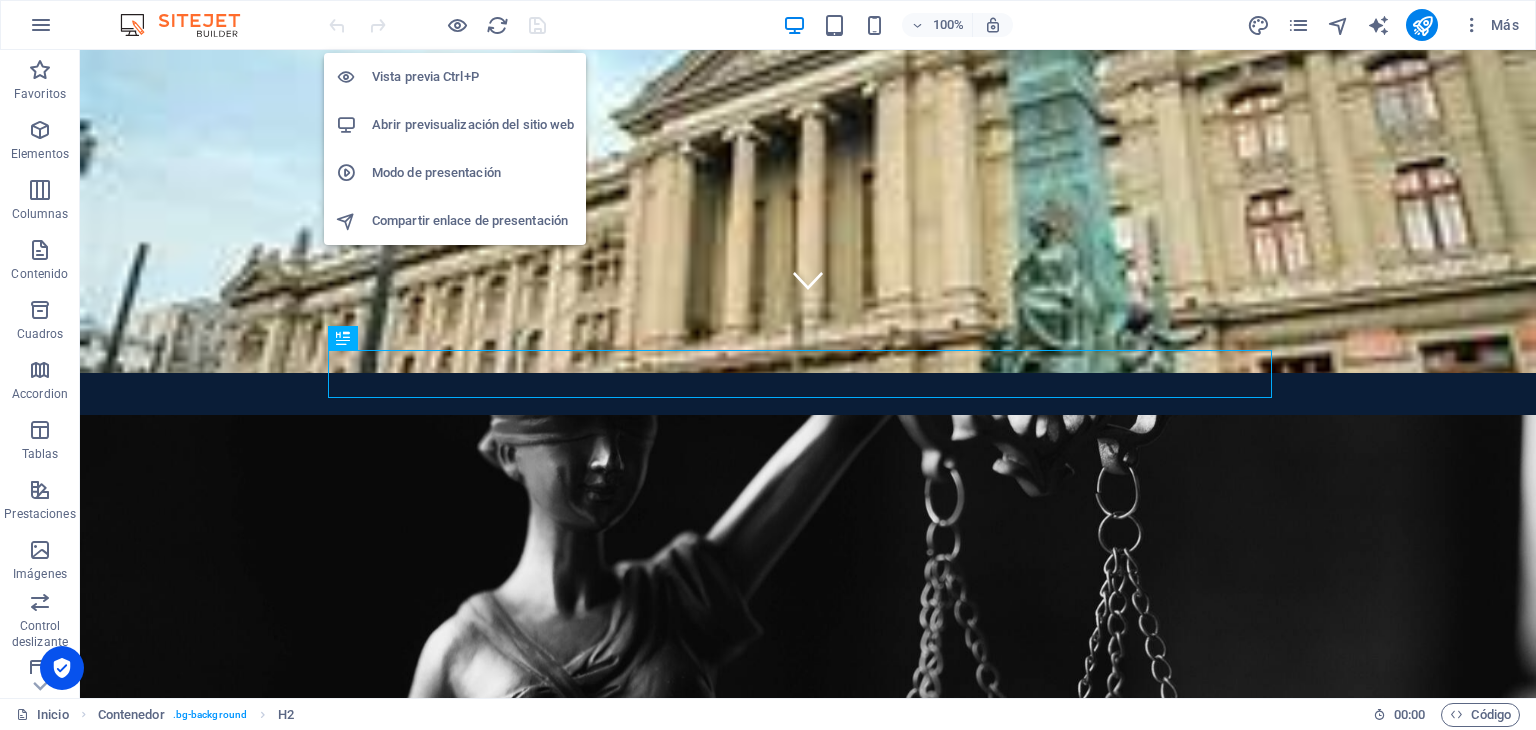 click on "Modo de presentación" at bounding box center [473, 173] 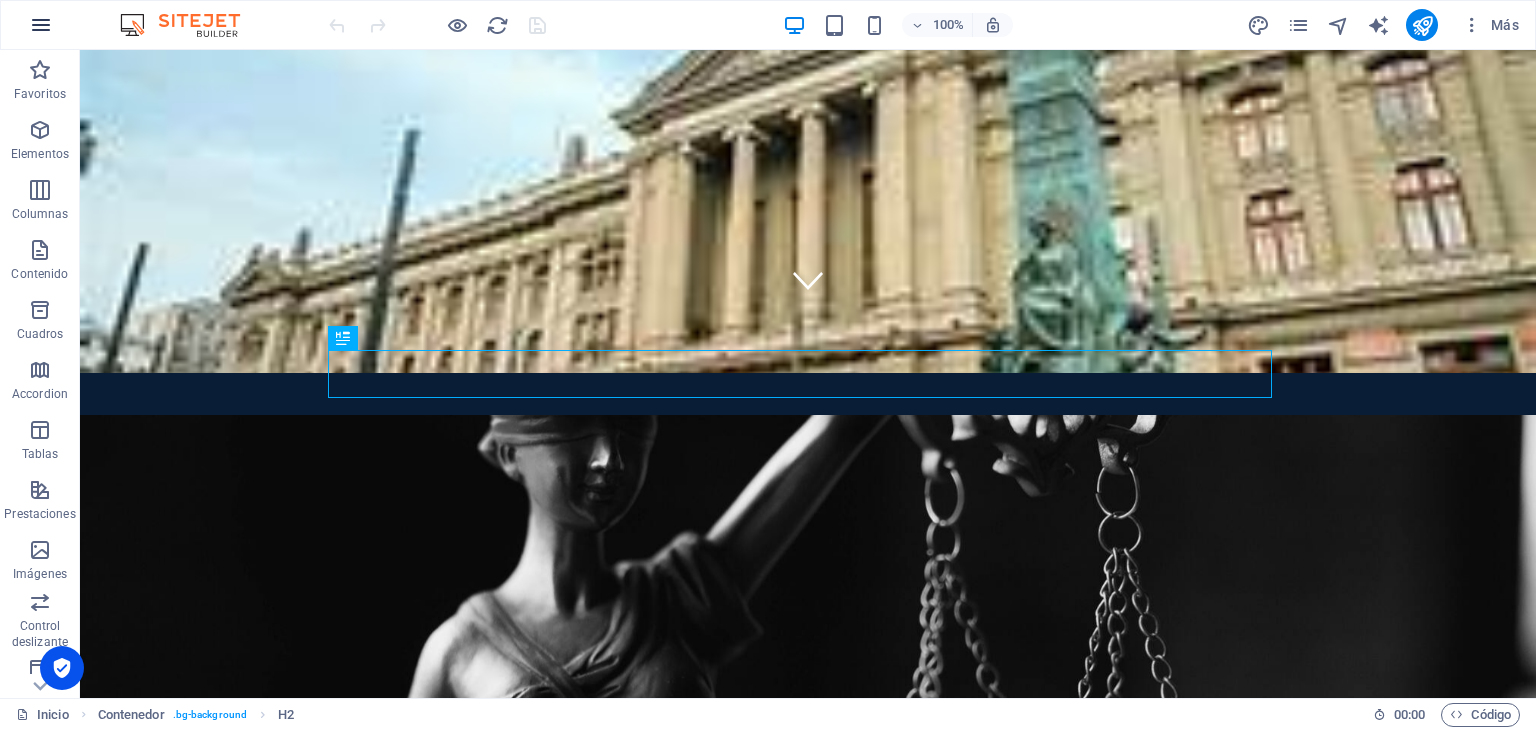 click at bounding box center (41, 25) 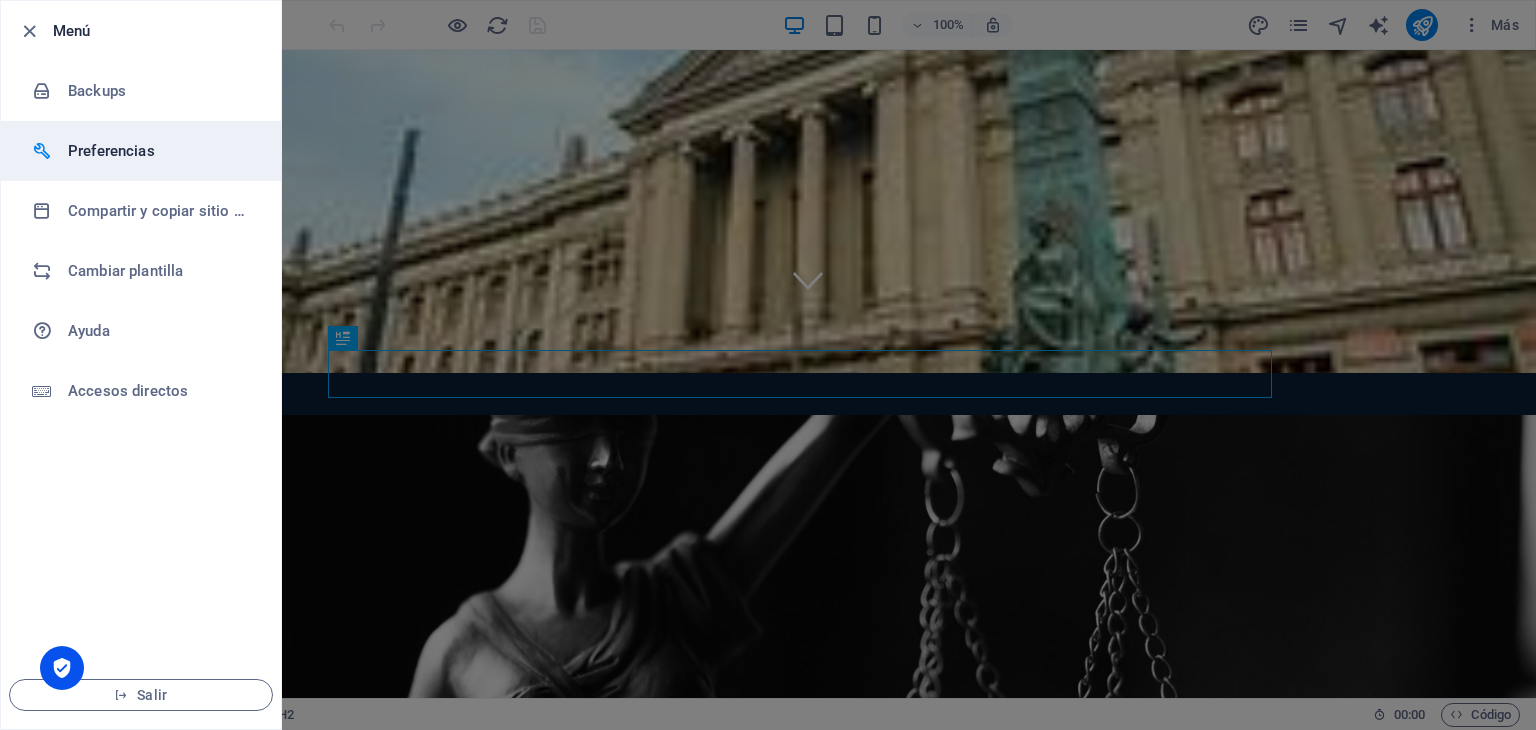 click on "Preferencias" at bounding box center (160, 151) 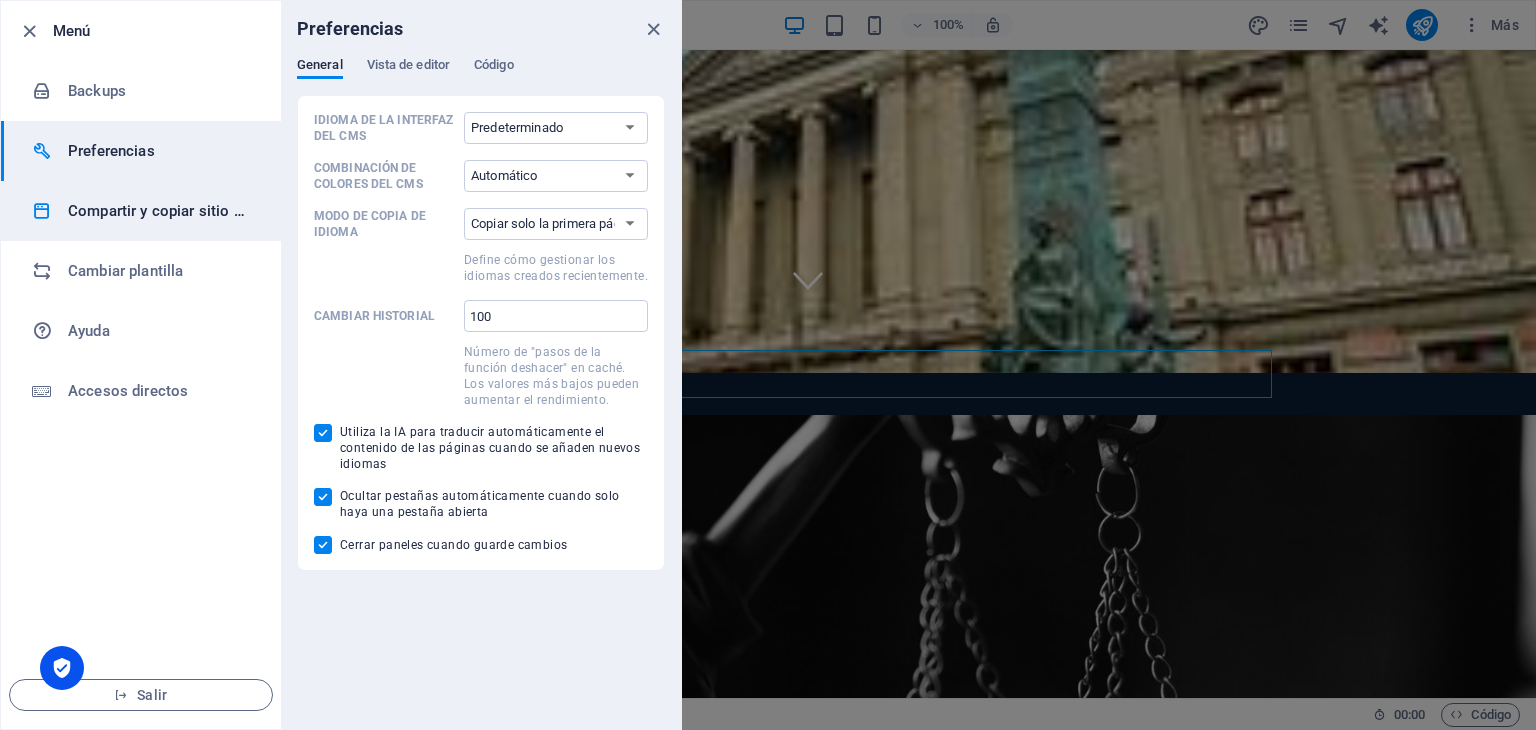 click on "Compartir y copiar sitio web" at bounding box center (160, 211) 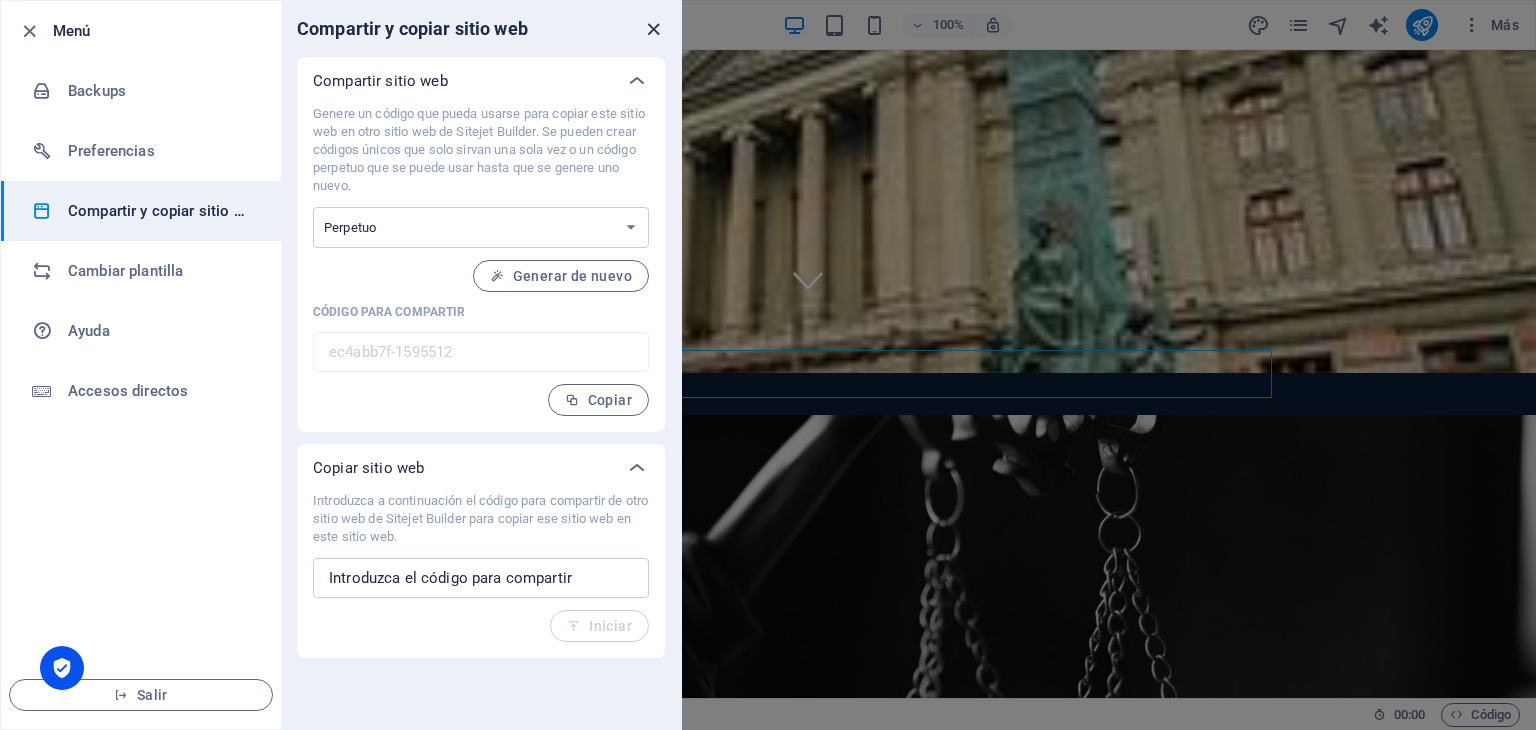 click at bounding box center (653, 29) 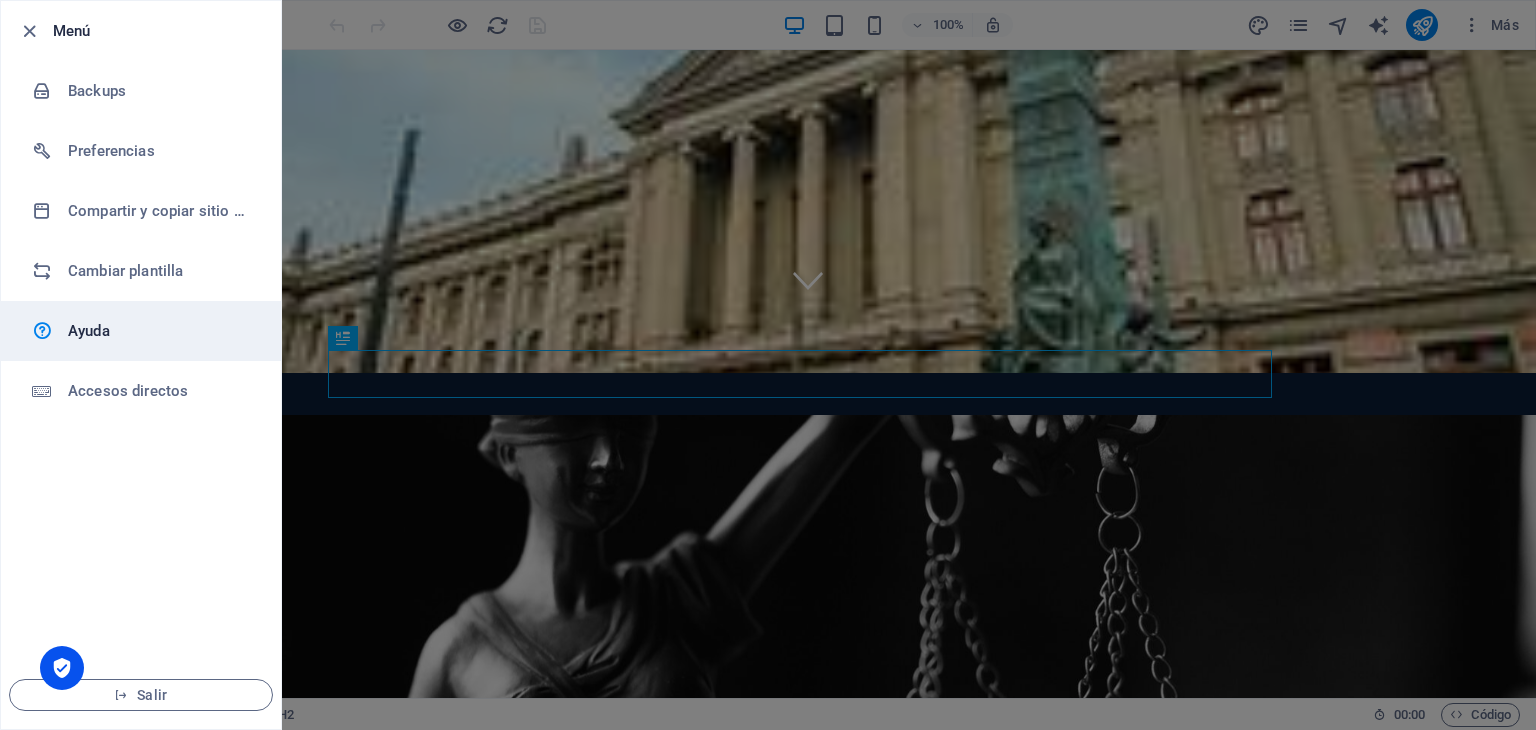 click on "Ayuda" at bounding box center (160, 331) 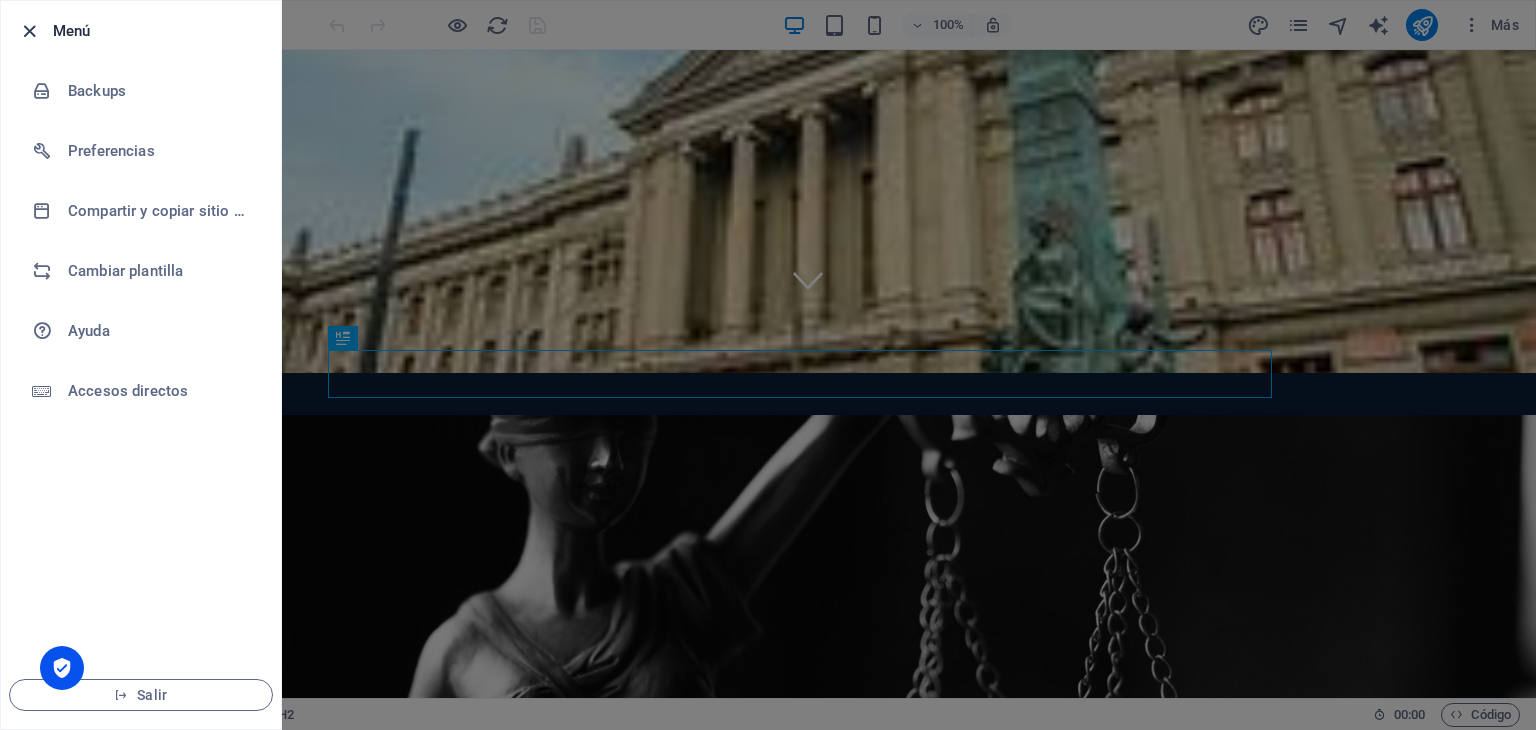 click at bounding box center (29, 31) 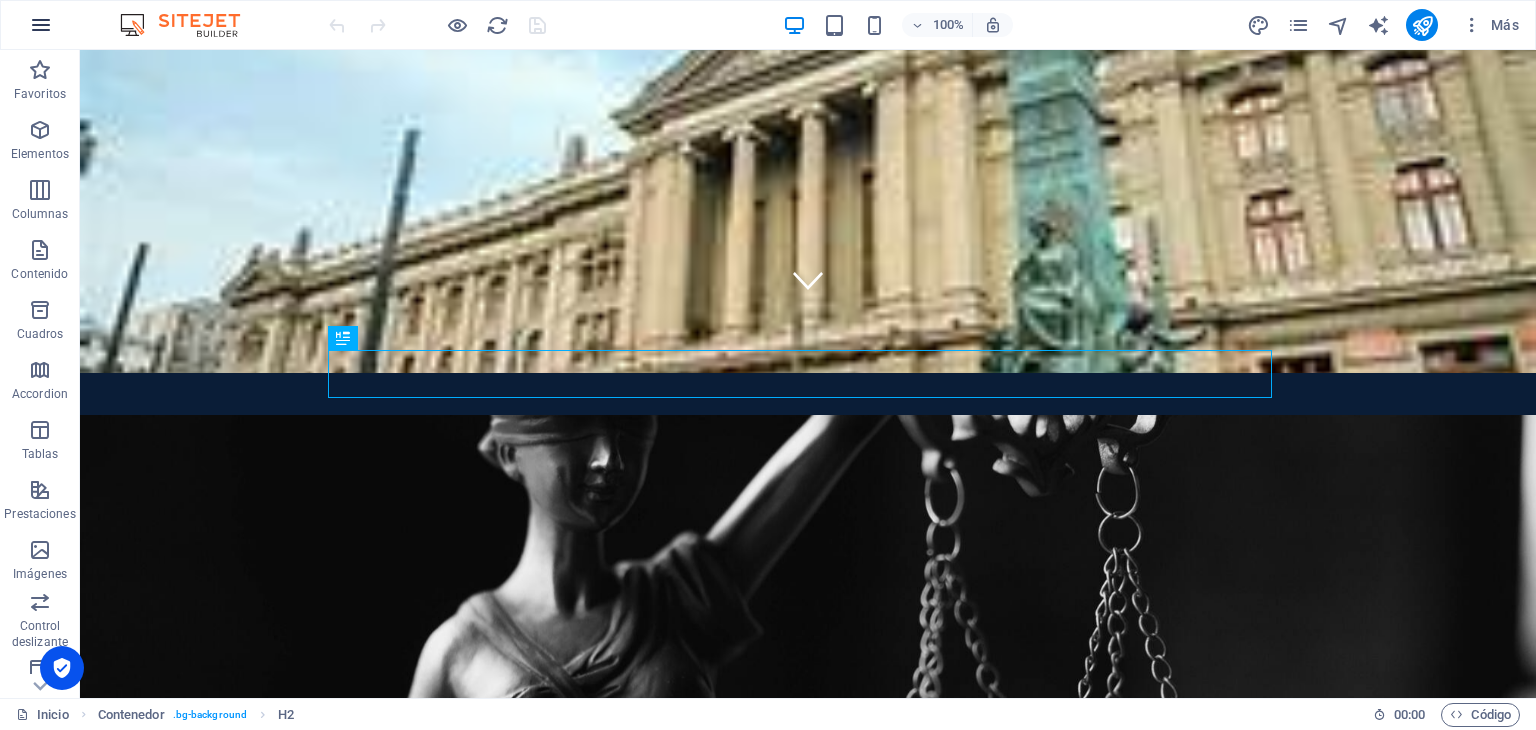 click at bounding box center [41, 25] 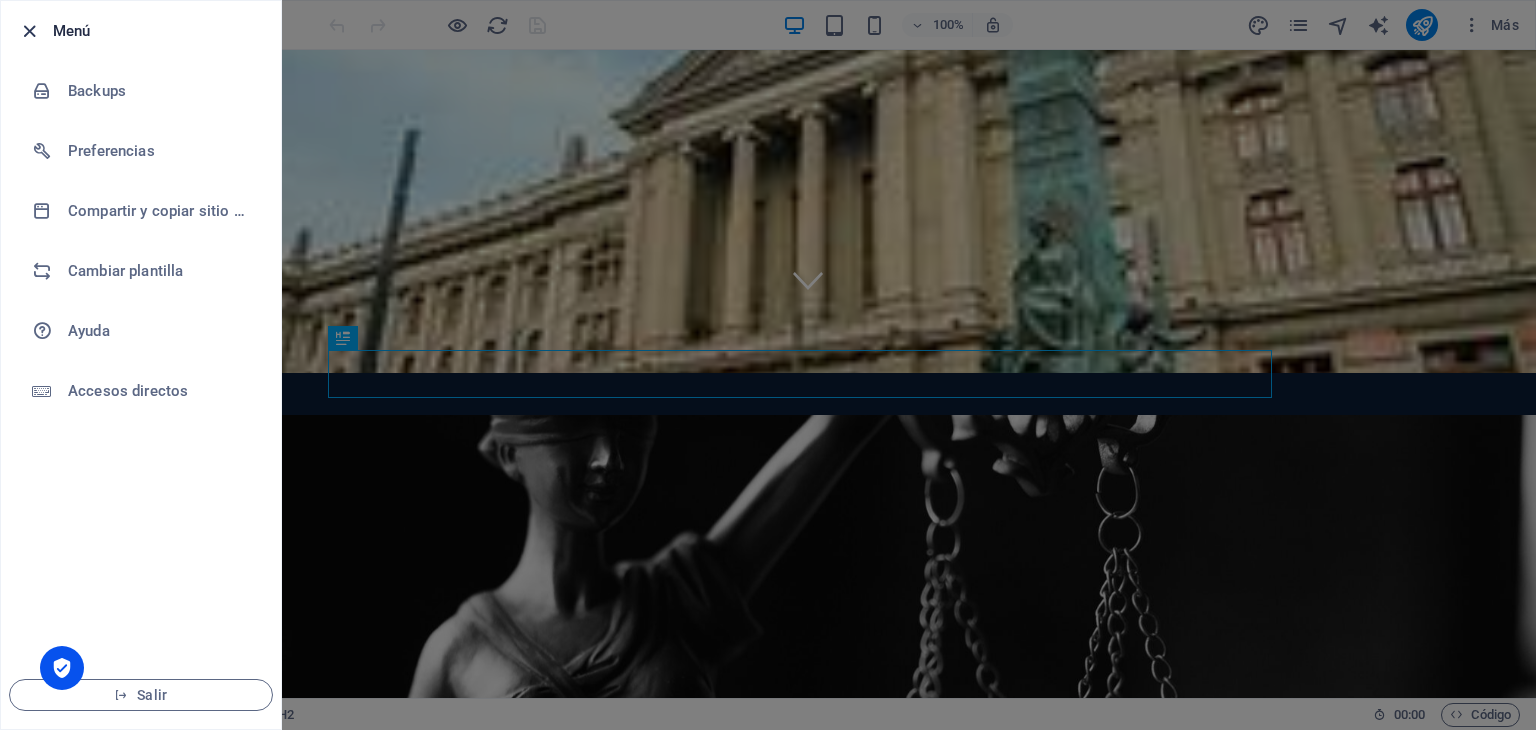 click at bounding box center (29, 31) 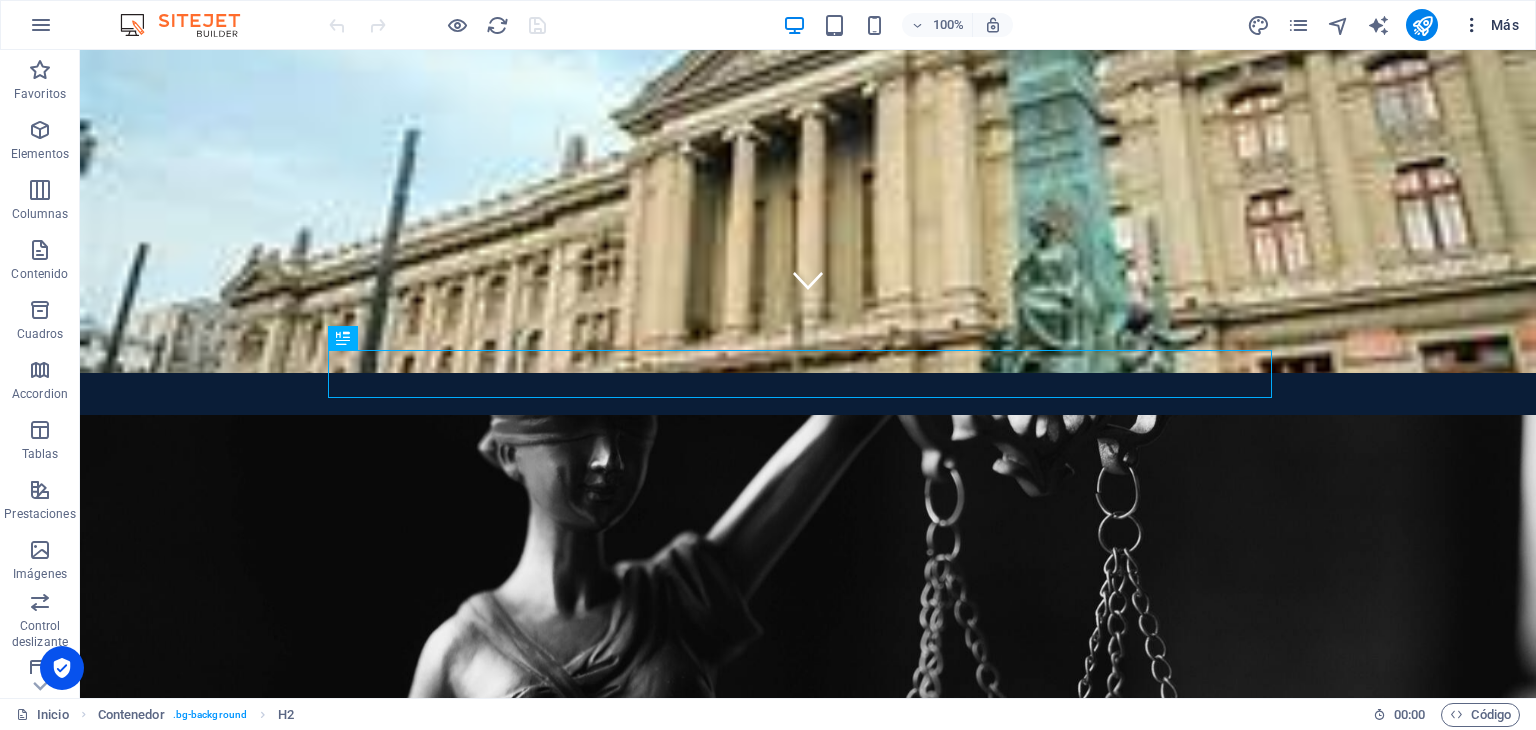 click at bounding box center (1472, 25) 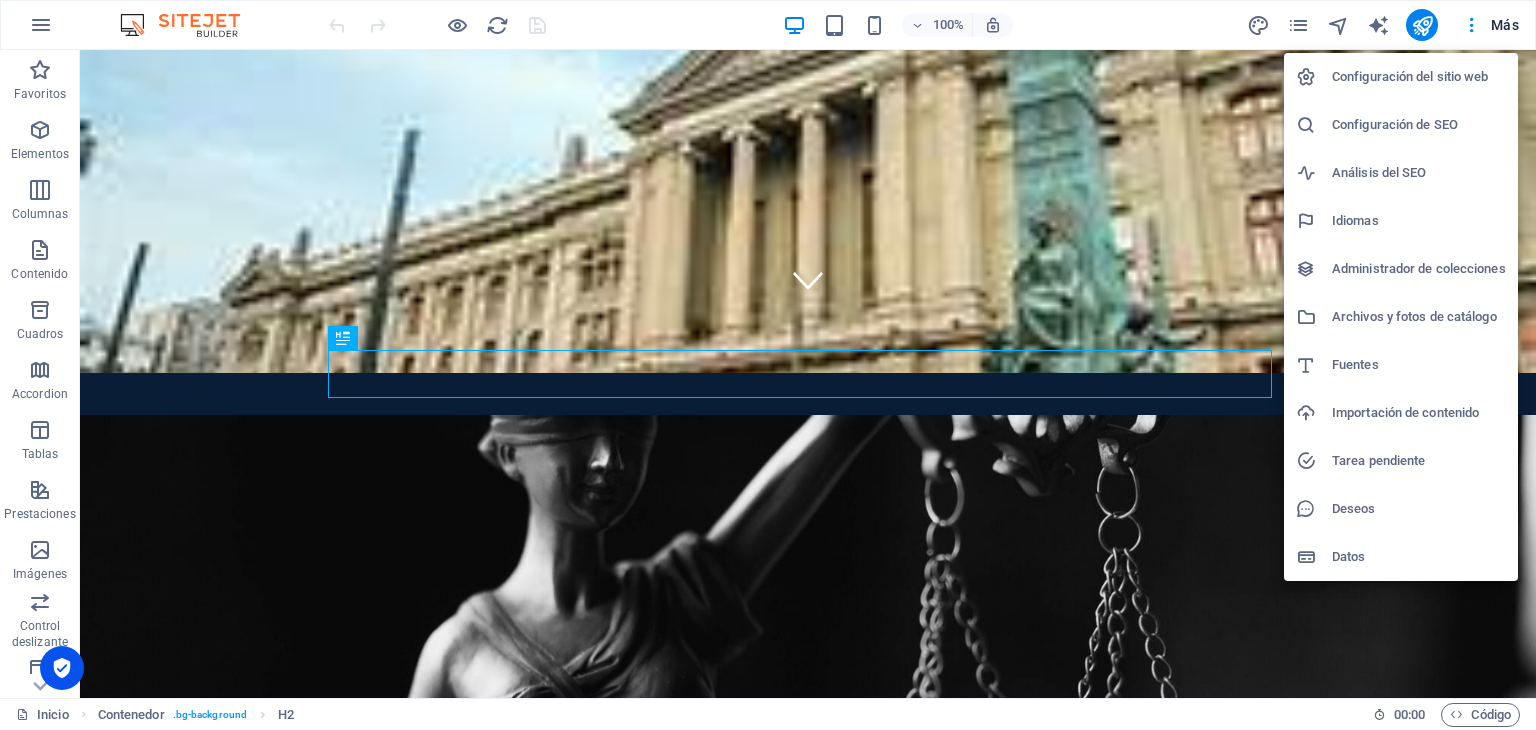 click on "Configuración del sitio web" at bounding box center (1419, 77) 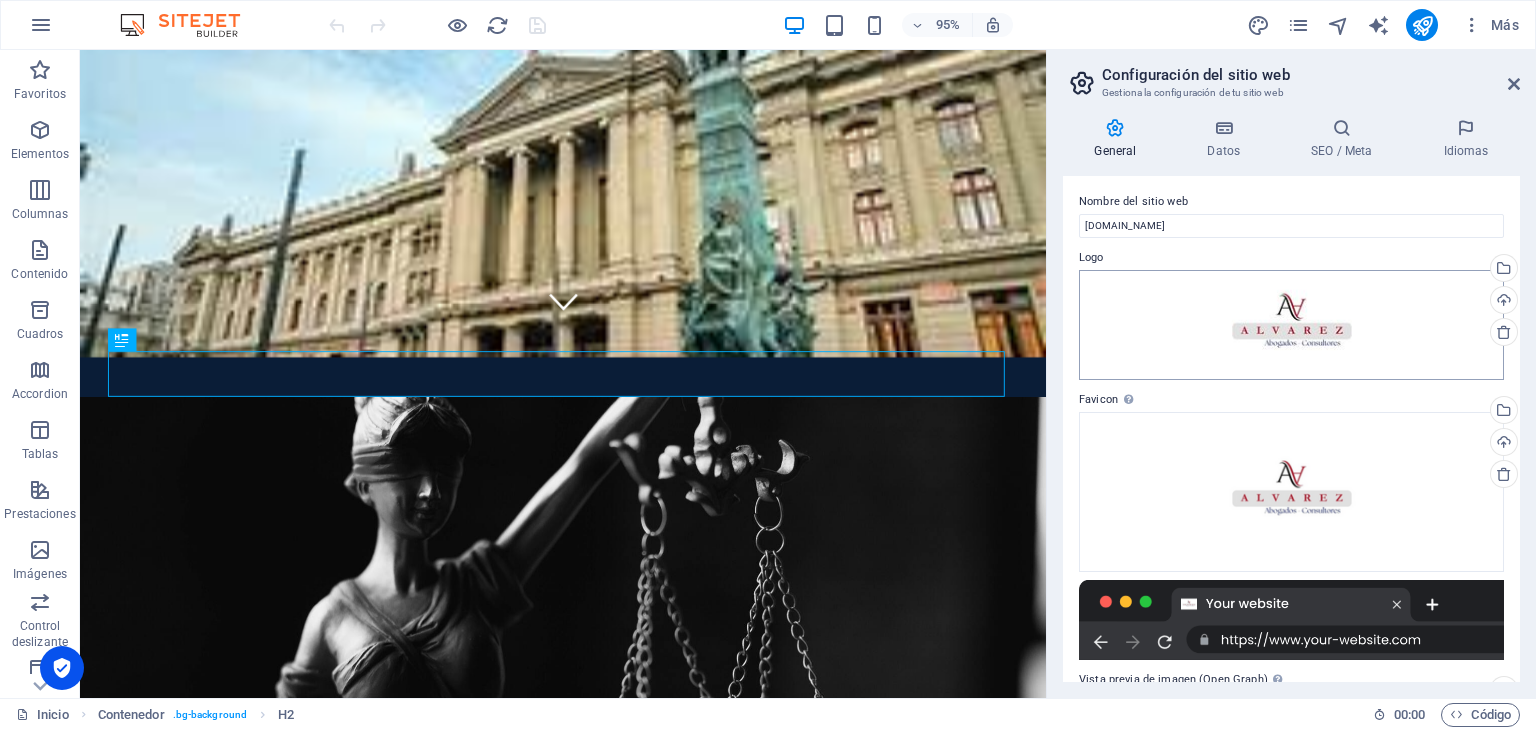 scroll, scrollTop: 0, scrollLeft: 0, axis: both 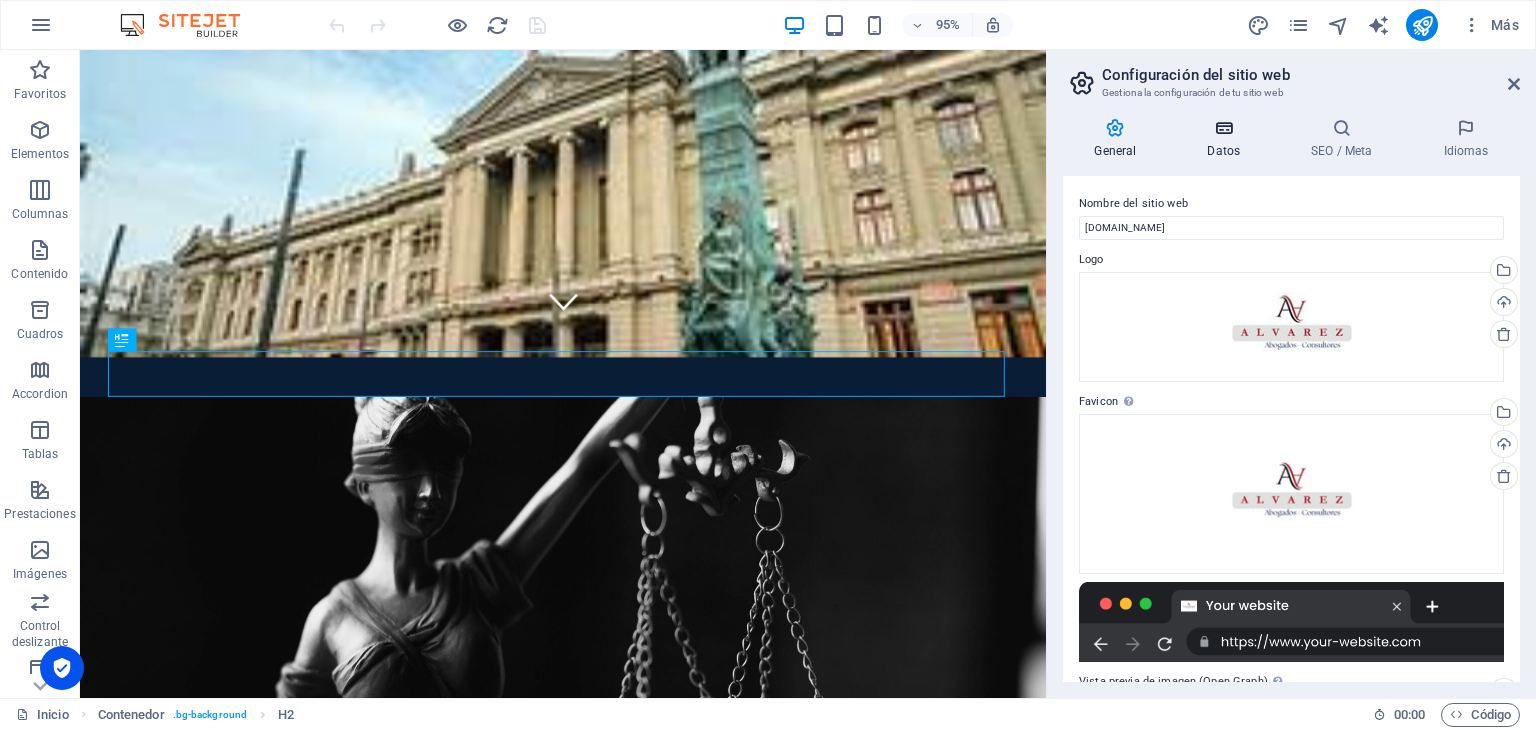 click at bounding box center [1224, 128] 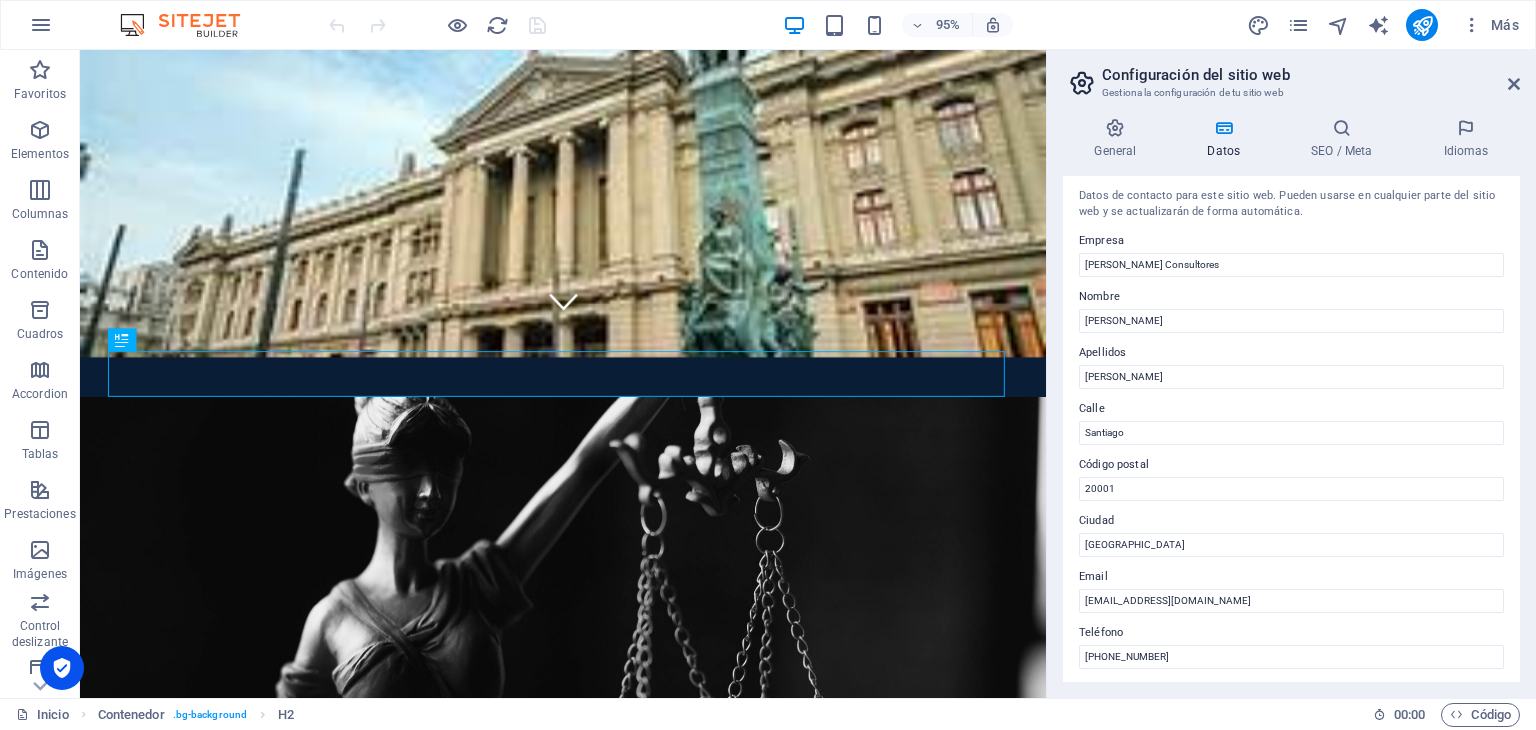 scroll, scrollTop: 0, scrollLeft: 0, axis: both 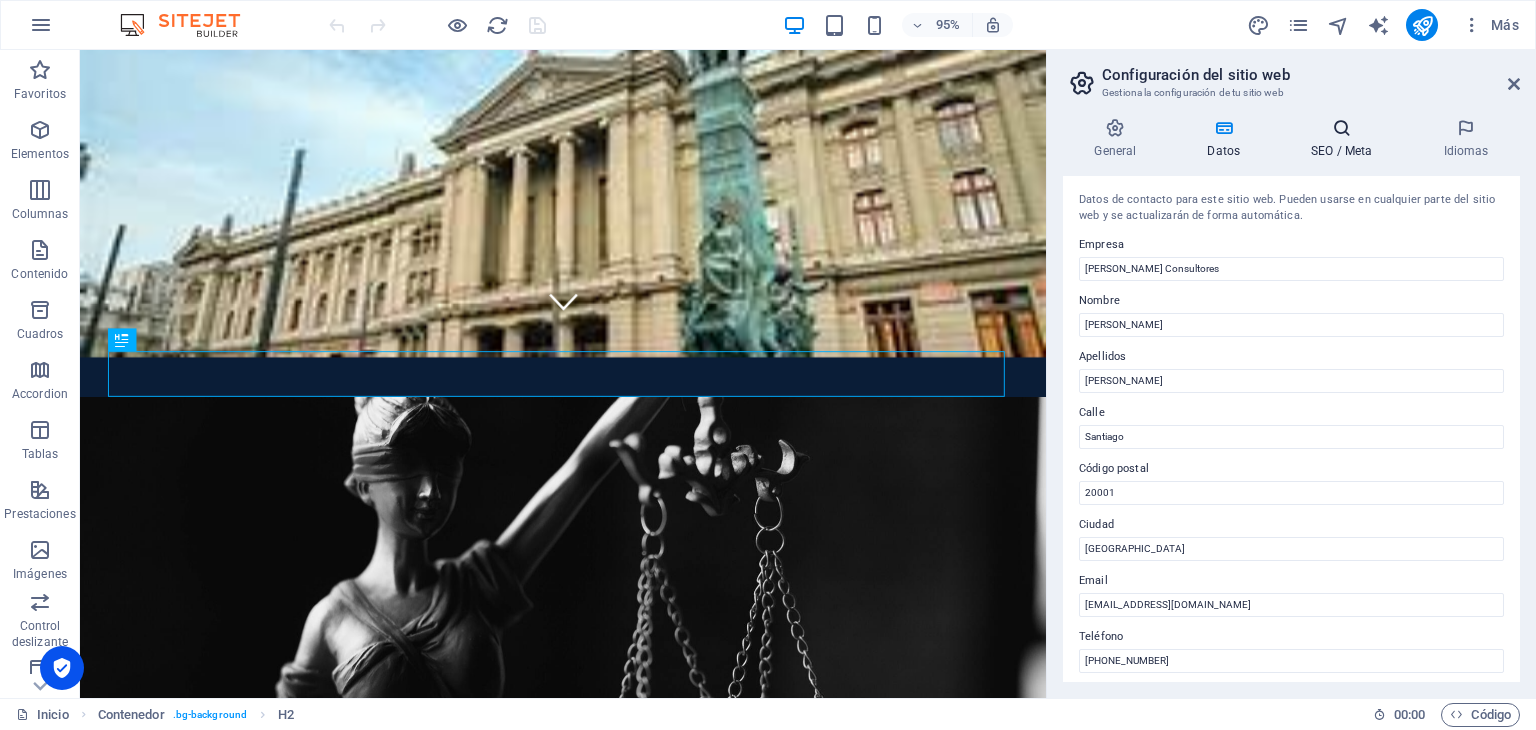 click at bounding box center (1342, 128) 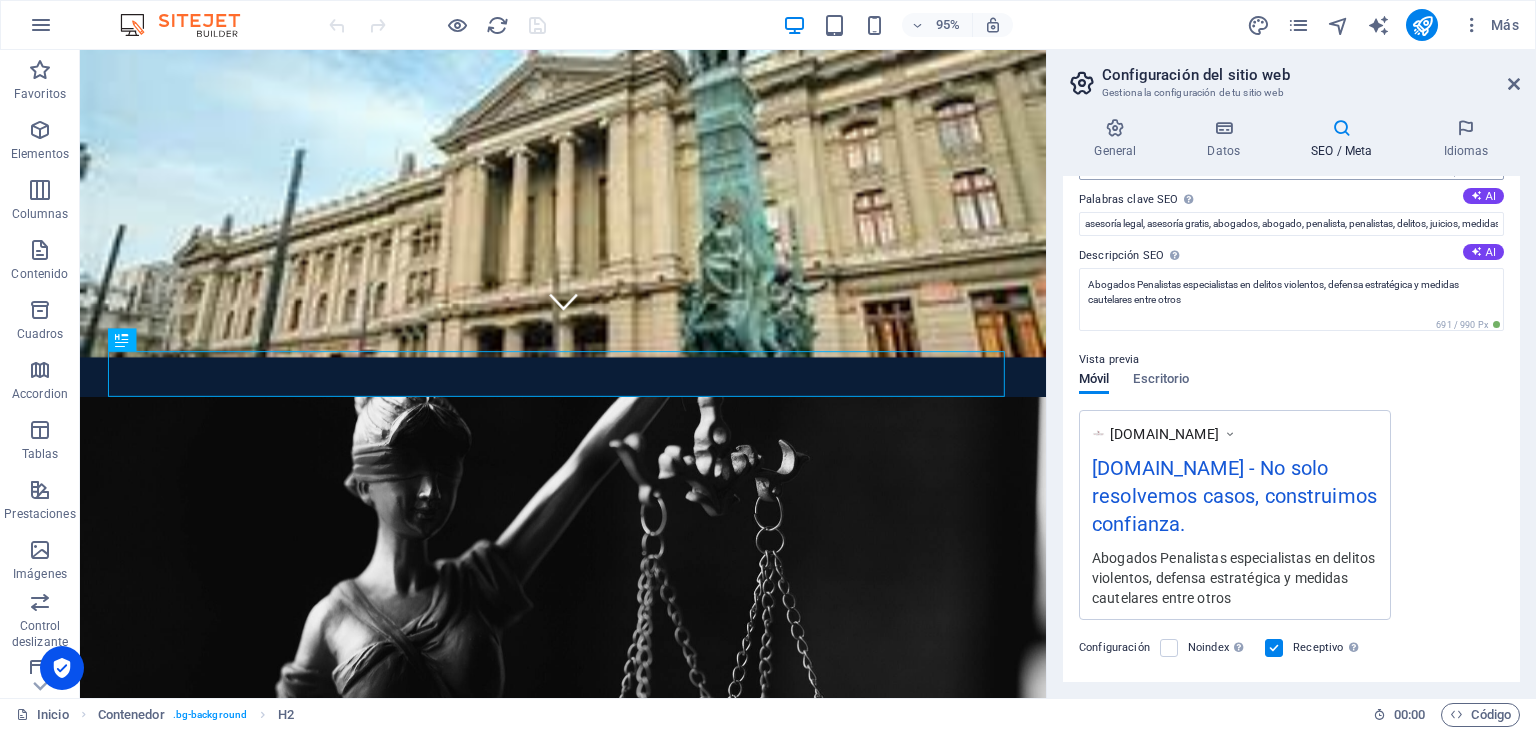 scroll, scrollTop: 0, scrollLeft: 0, axis: both 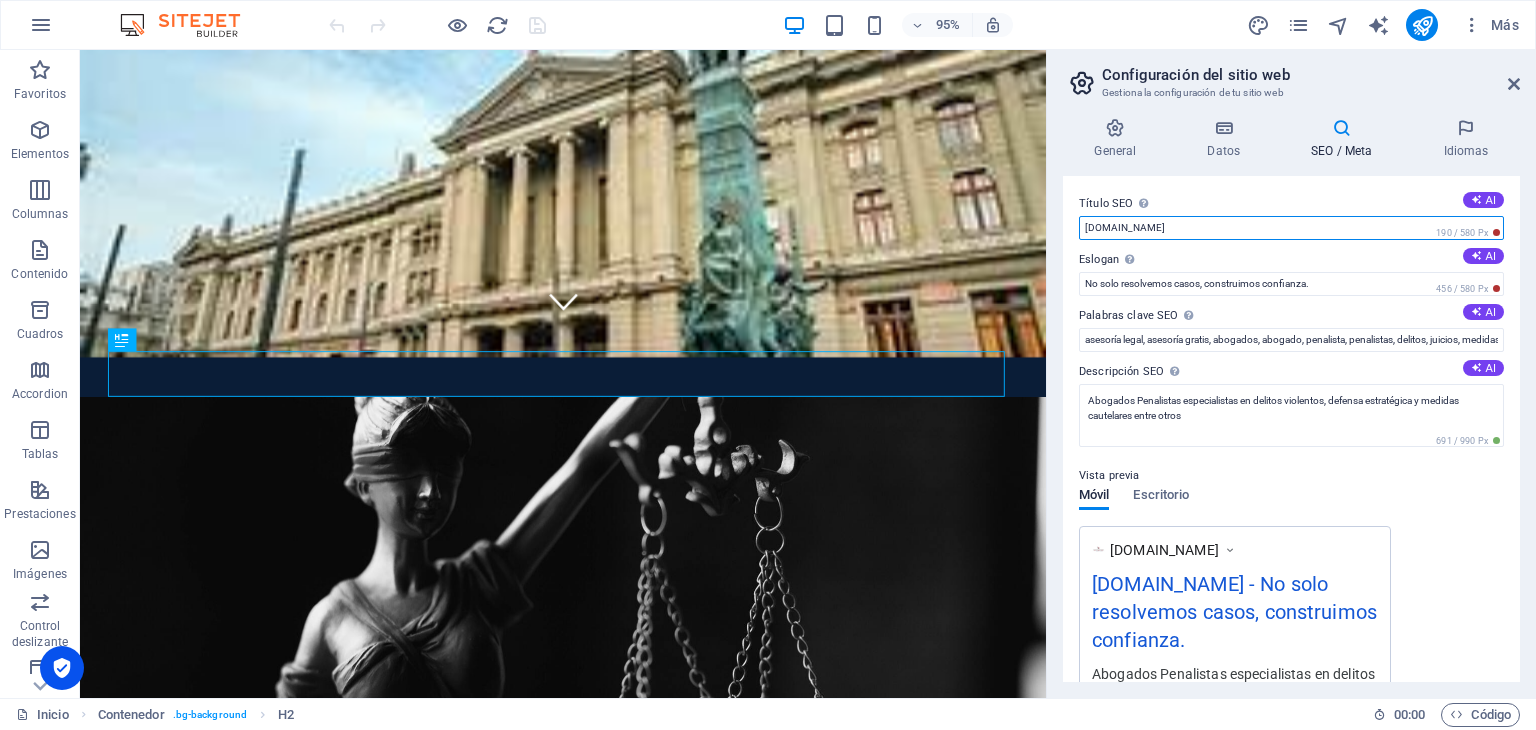 drag, startPoint x: 1216, startPoint y: 227, endPoint x: 1076, endPoint y: 225, distance: 140.01428 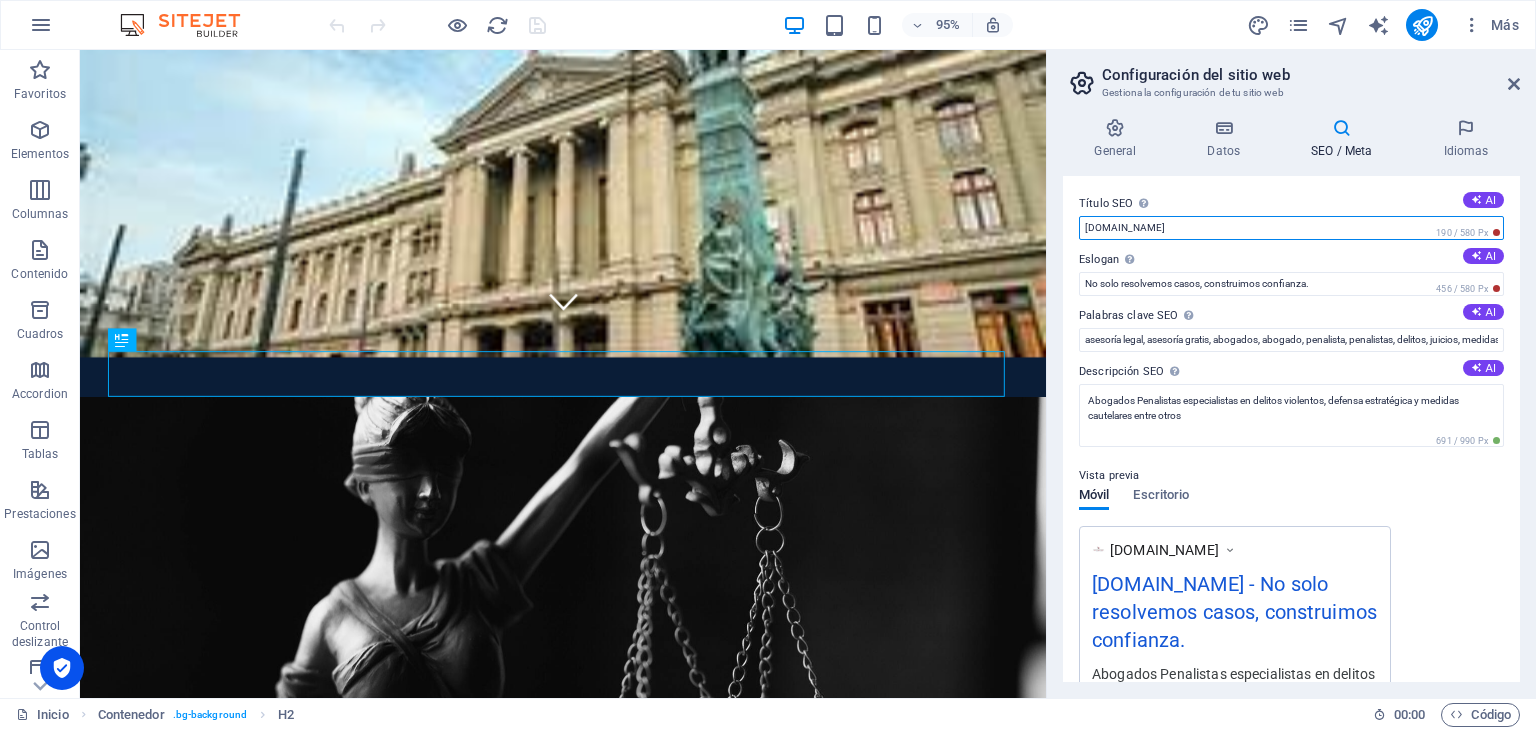 click on "Título SEO El título de tu sitio web. Elige algo que destaque en los resultados de los buscadores. AI [DOMAIN_NAME] 190 / 580 Px Eslogan El eslogan de tu sitio web. AI No solo resolvemos casos, construimos confianza. 456 / 580 Px Palabras clave SEO Lista de palabras clave separadas por comas que describen tu sitio web. AI asesoría legal, asesoría gratis, abogados, abogado, penalista, penalistas, delitos, juicios, medidas cautelares Descripción SEO Describe el contenido de tu sitio web - ¡crucial para los buscadores y SEO! AI Abogados Penalistas especialistas en delitos violentos, defensa estratégica y medidas cautelares entre otros 691 / 990 Px Vista previa Móvil Escritorio [DOMAIN_NAME] [DOMAIN_NAME] - No solo resolvemos casos, construimos confianza. Abogados Penalistas especialistas en delitos violentos, defensa estratégica y medidas cautelares entre otros Configuración Noindex Indica a los buscadores que no incluyan este sitio web en los resultados de búsqueda. Receptivo" at bounding box center [1291, 429] 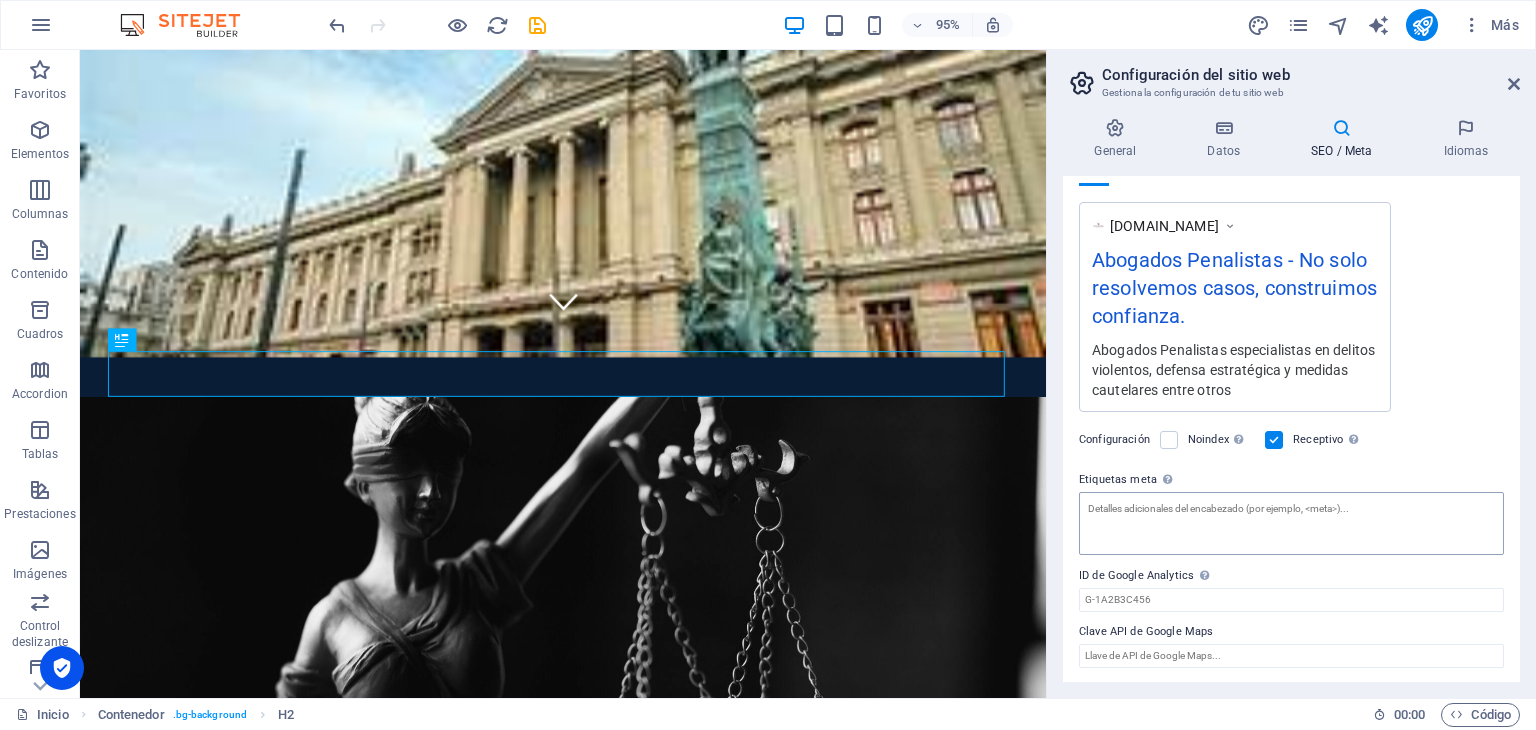 scroll, scrollTop: 0, scrollLeft: 0, axis: both 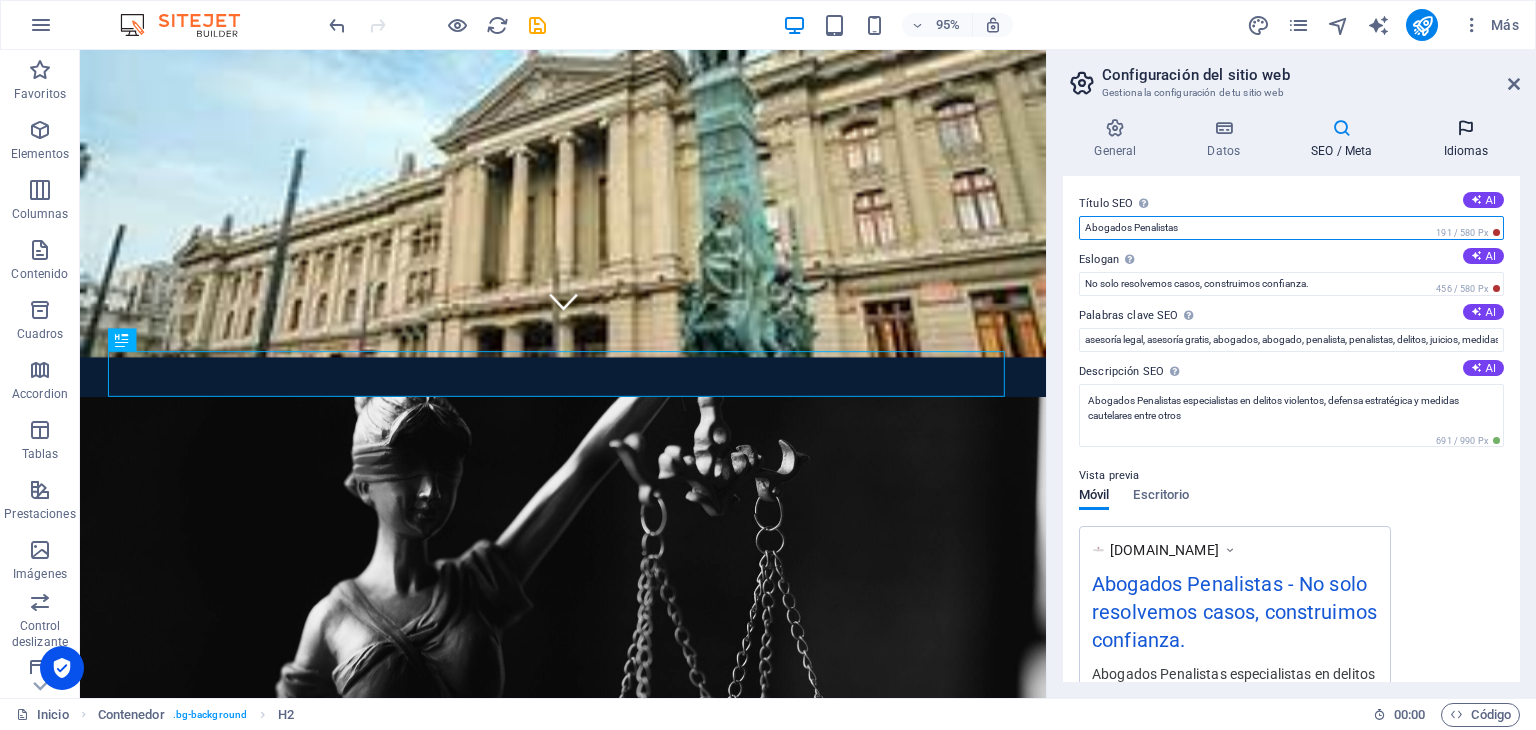 type on "Abogados Penalistas" 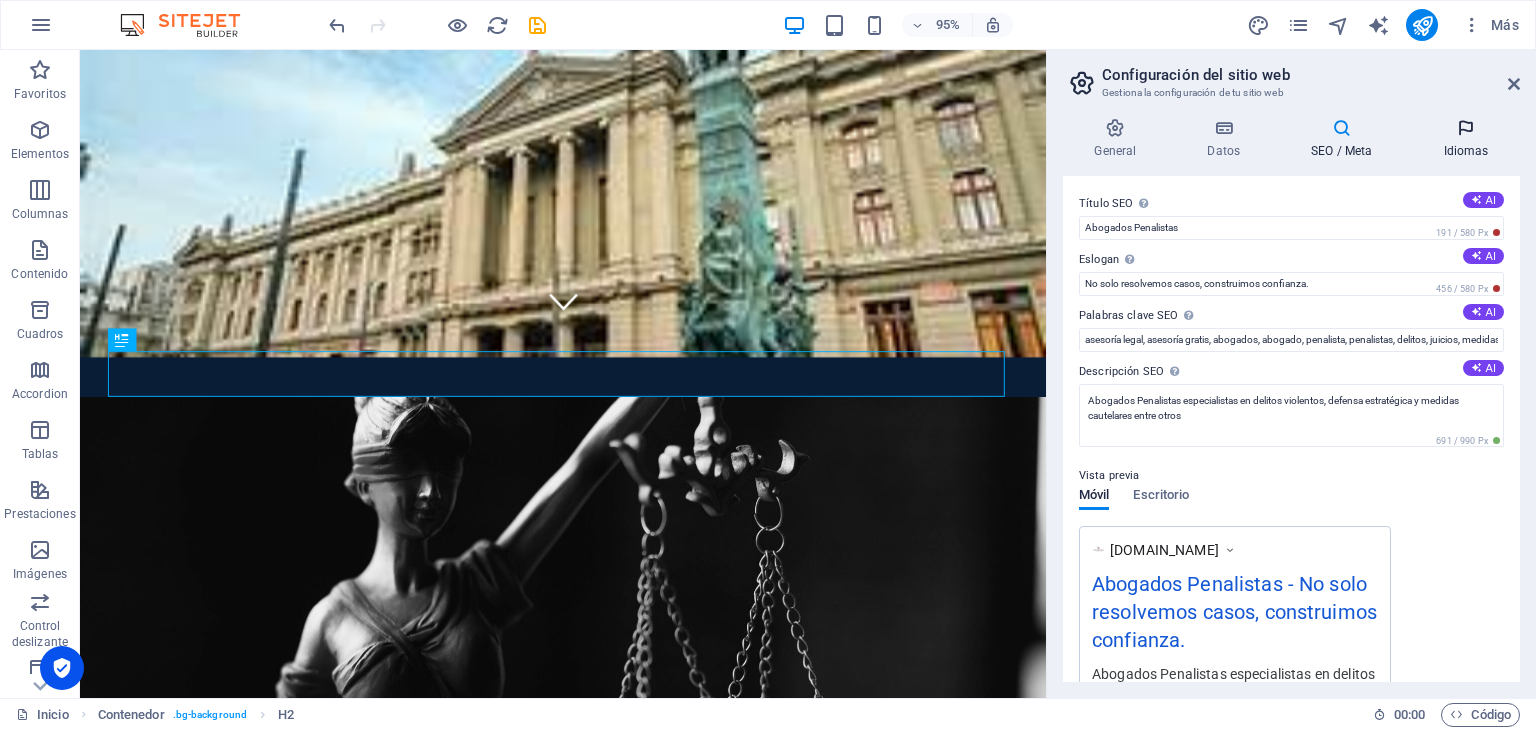 click at bounding box center [1466, 128] 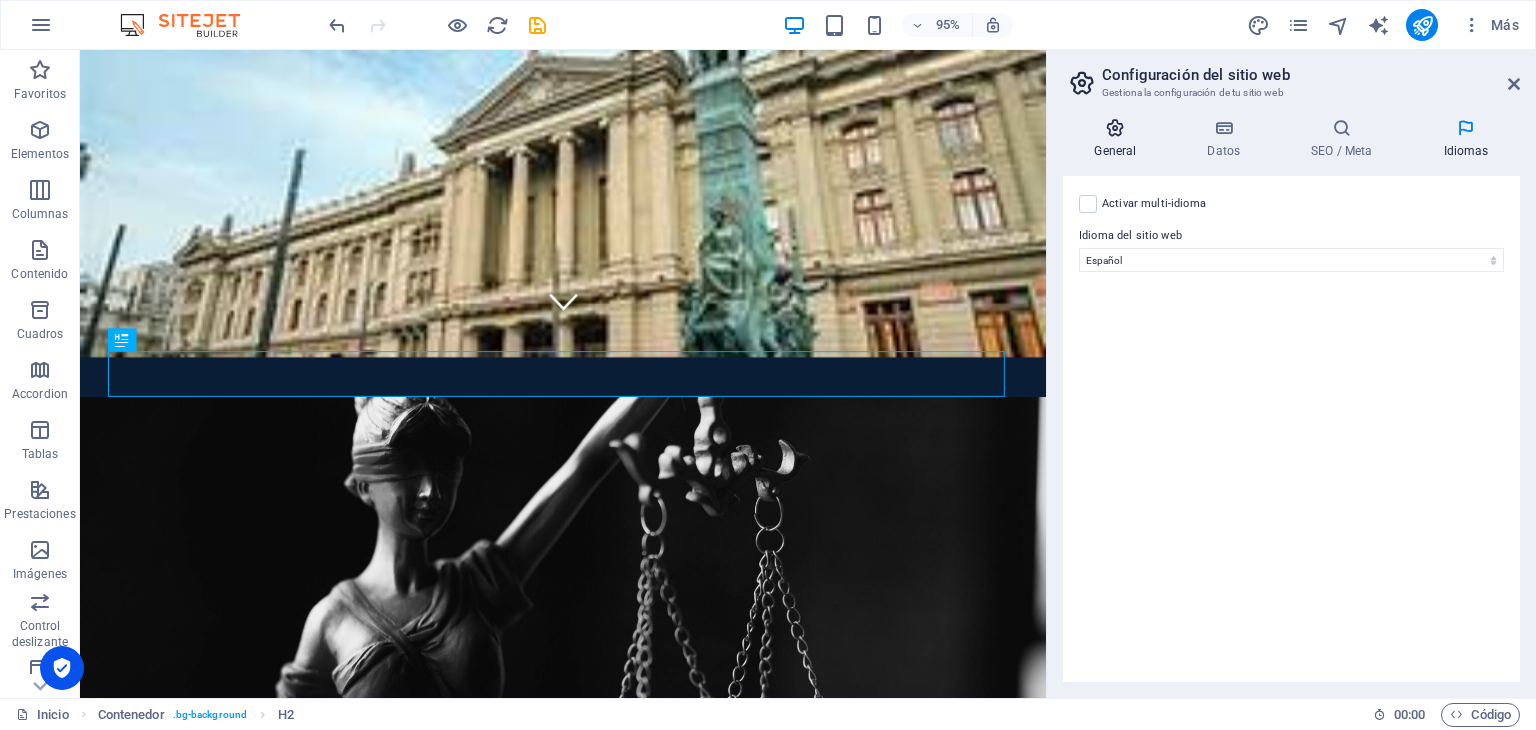 click at bounding box center [1115, 128] 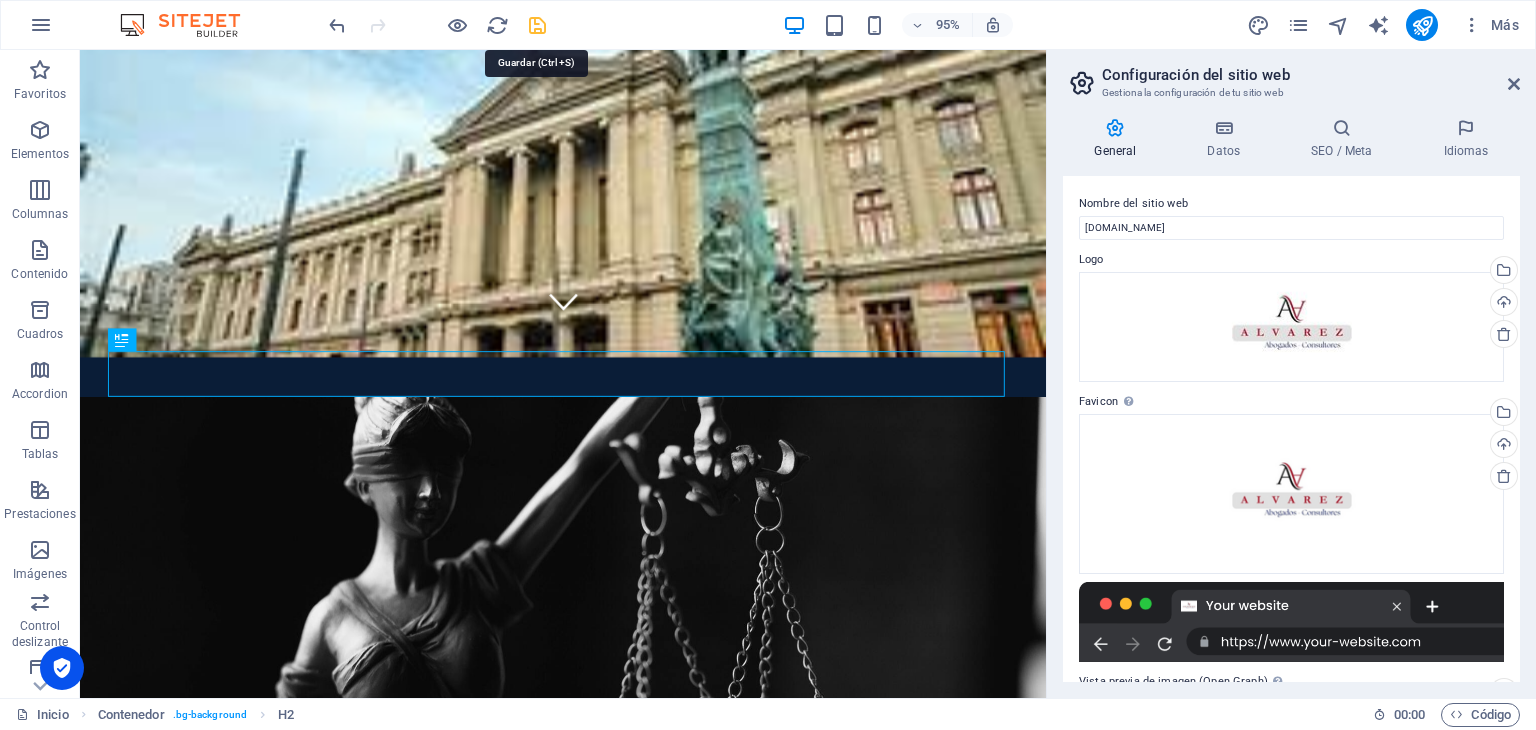 click at bounding box center (537, 25) 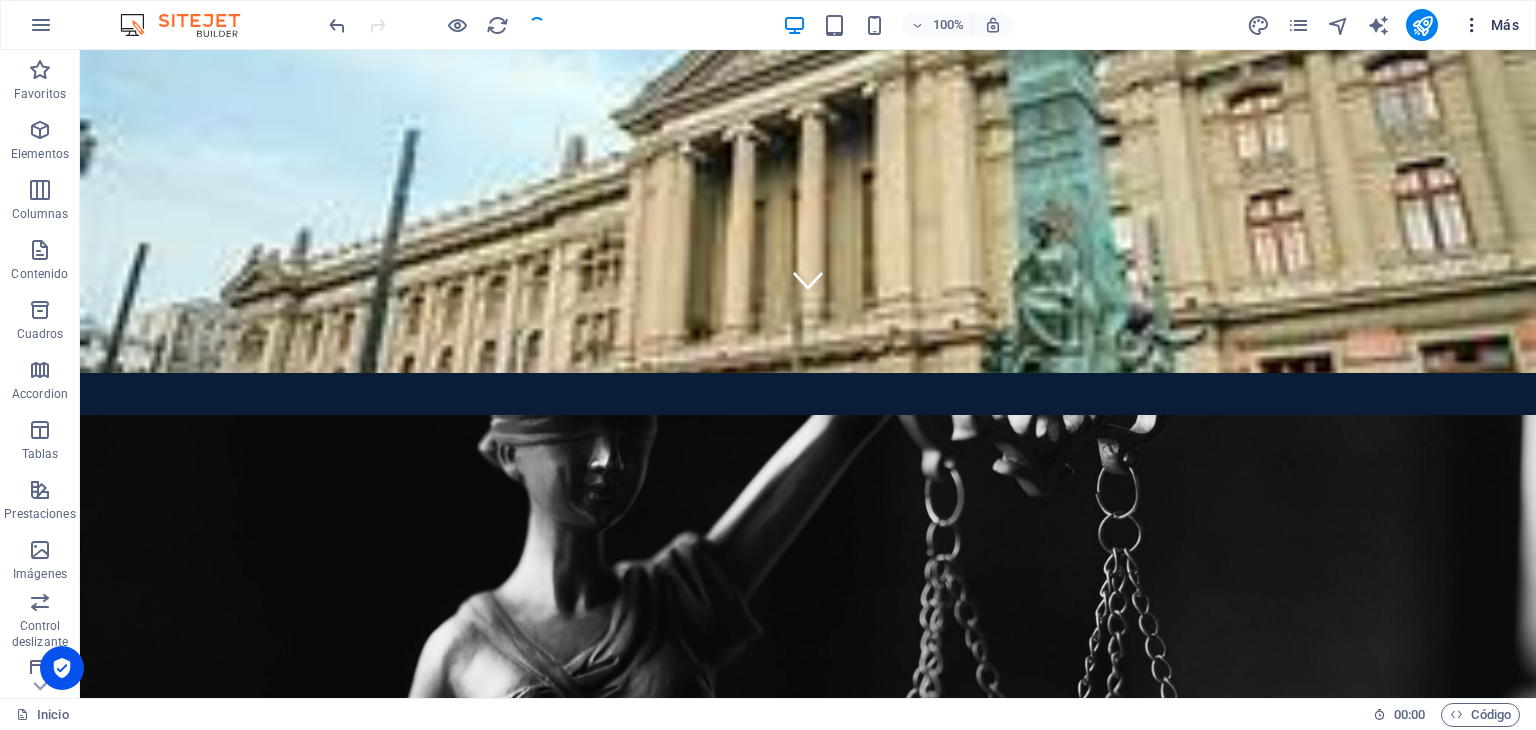 click at bounding box center [1472, 25] 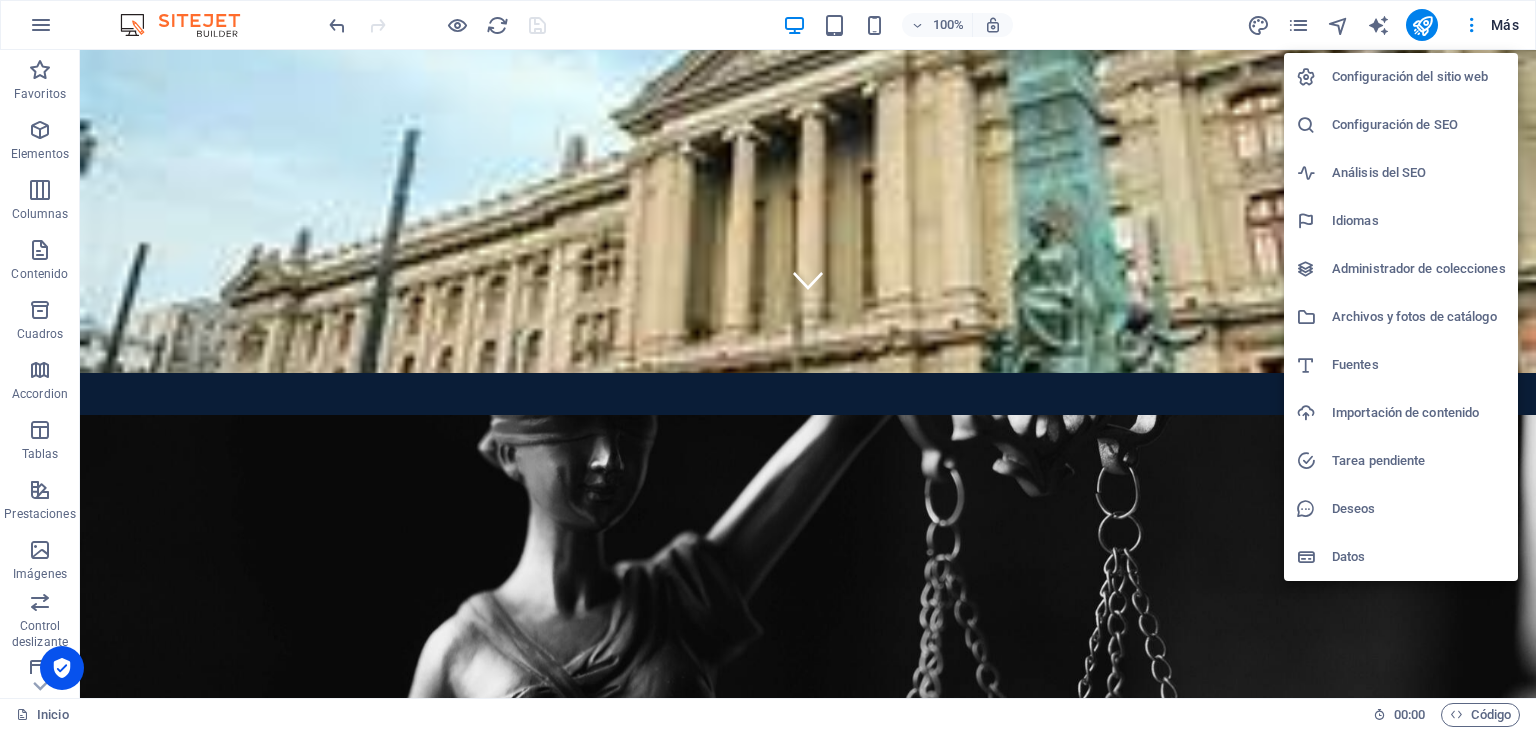 click on "Análisis del SEO" at bounding box center [1419, 173] 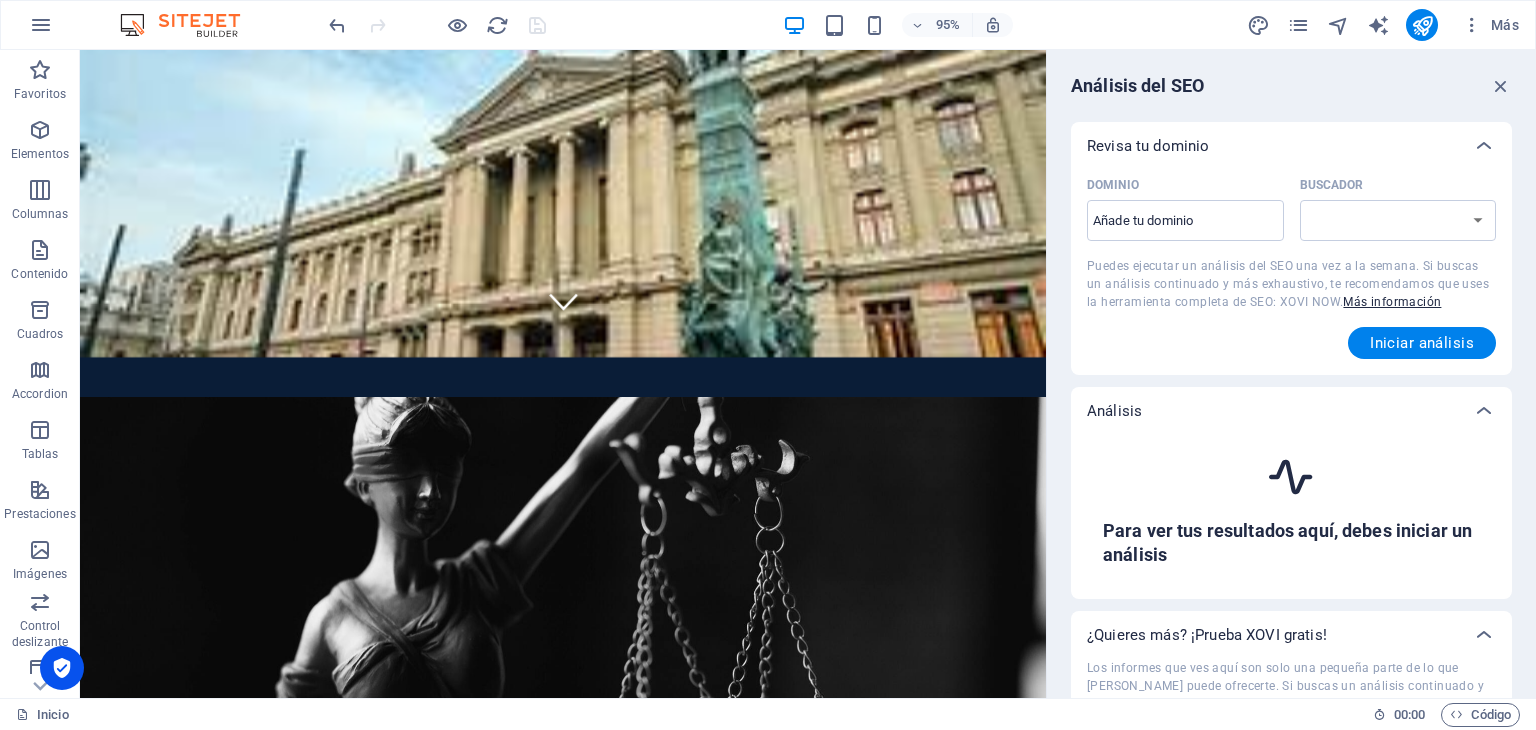 select on "[DOMAIN_NAME]" 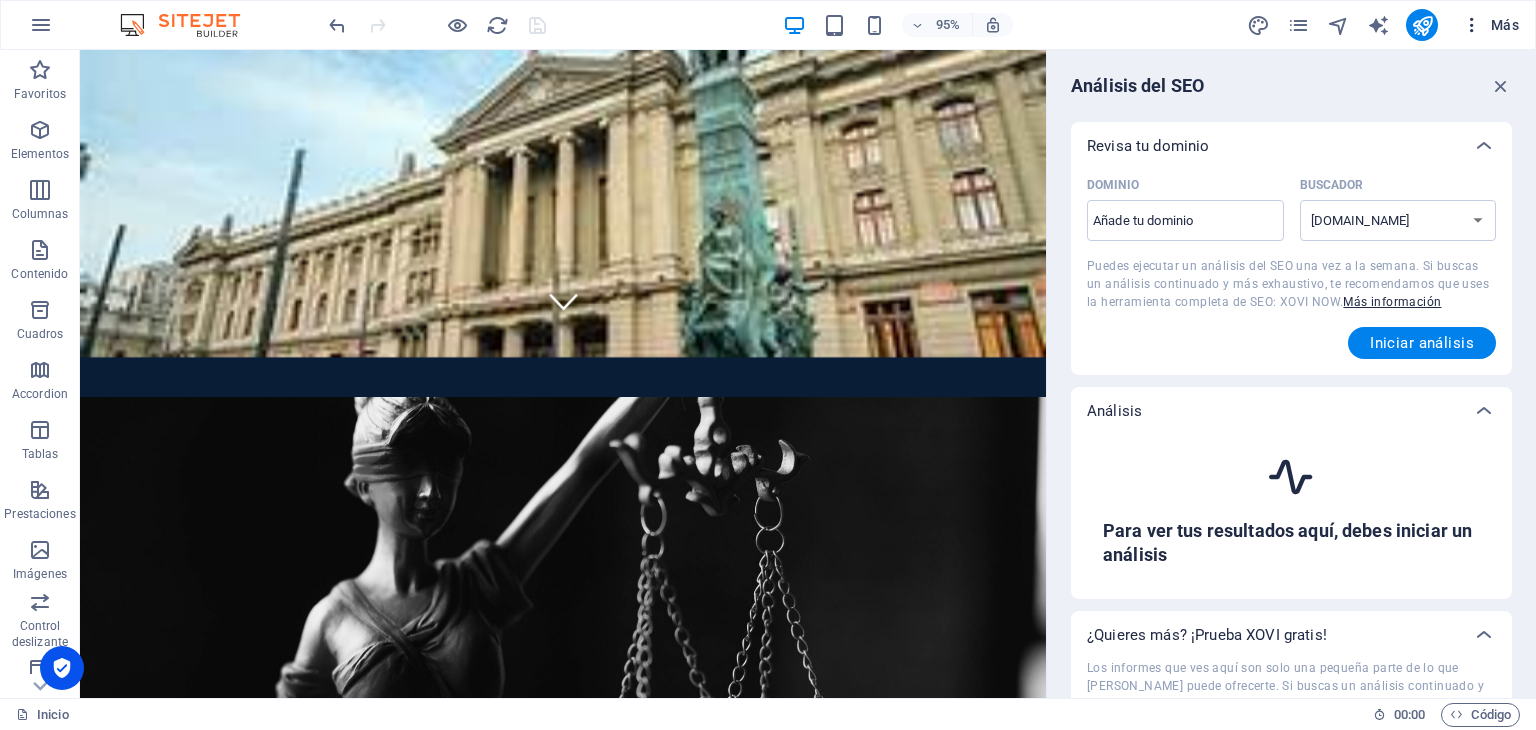 click at bounding box center (1472, 25) 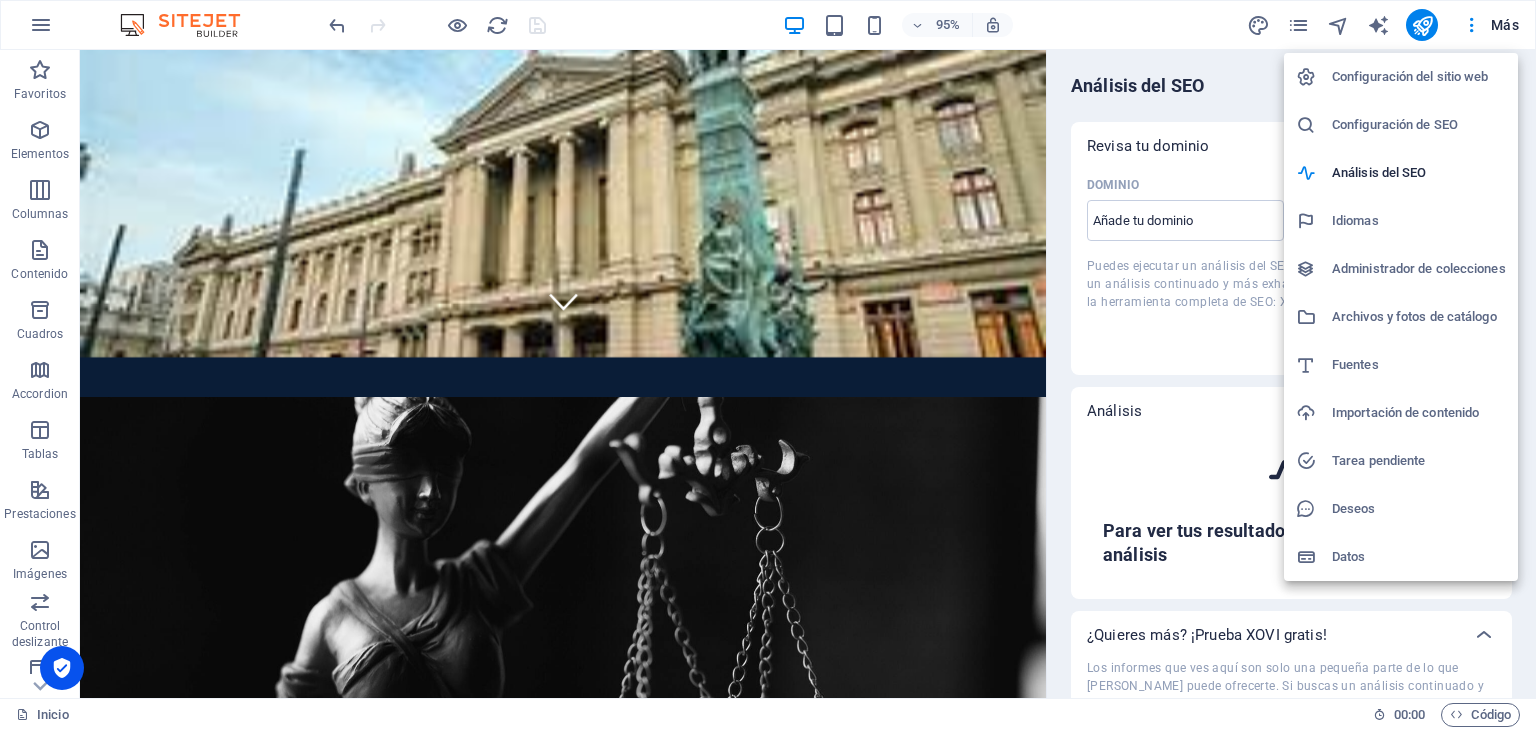 click on "Administrador de colecciones" at bounding box center [1419, 269] 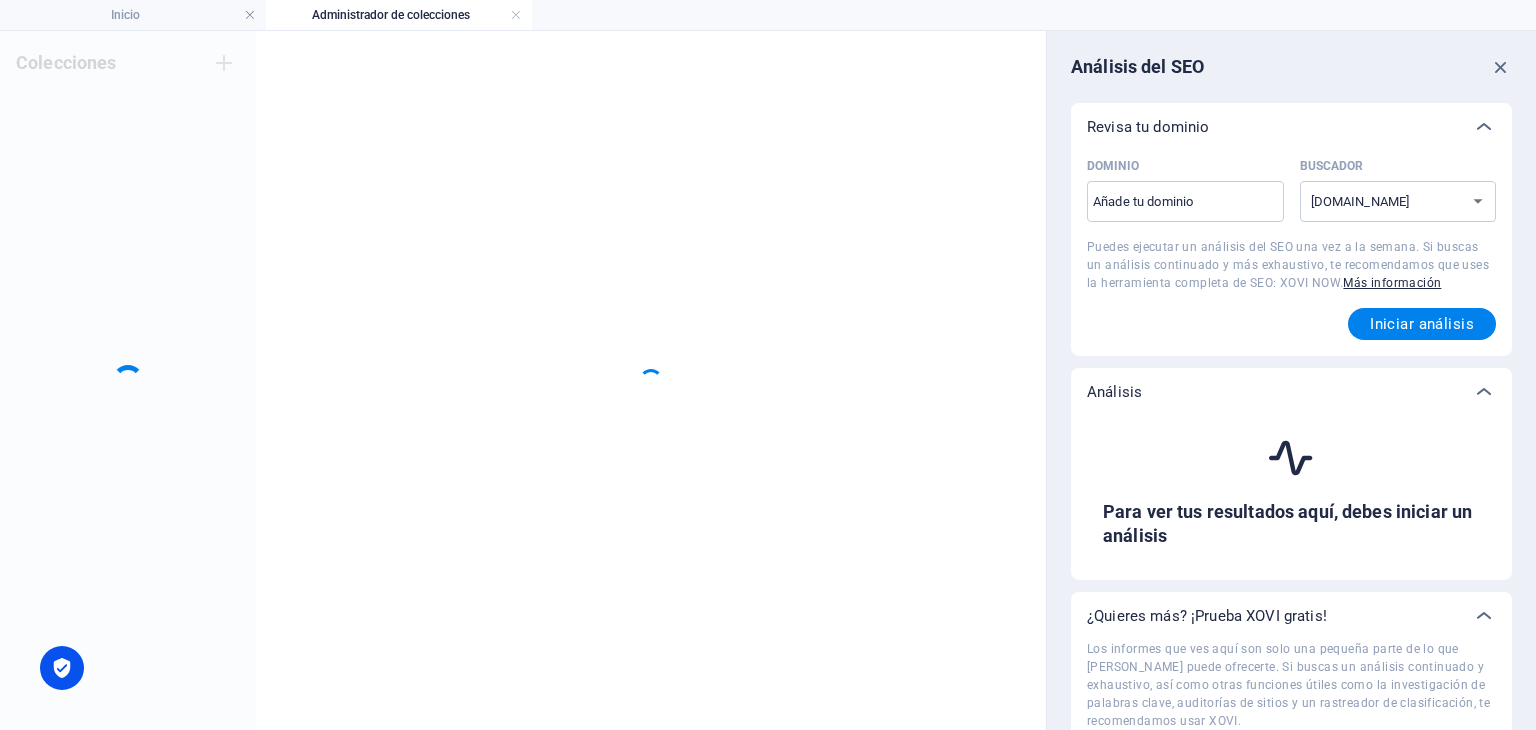 scroll, scrollTop: 0, scrollLeft: 0, axis: both 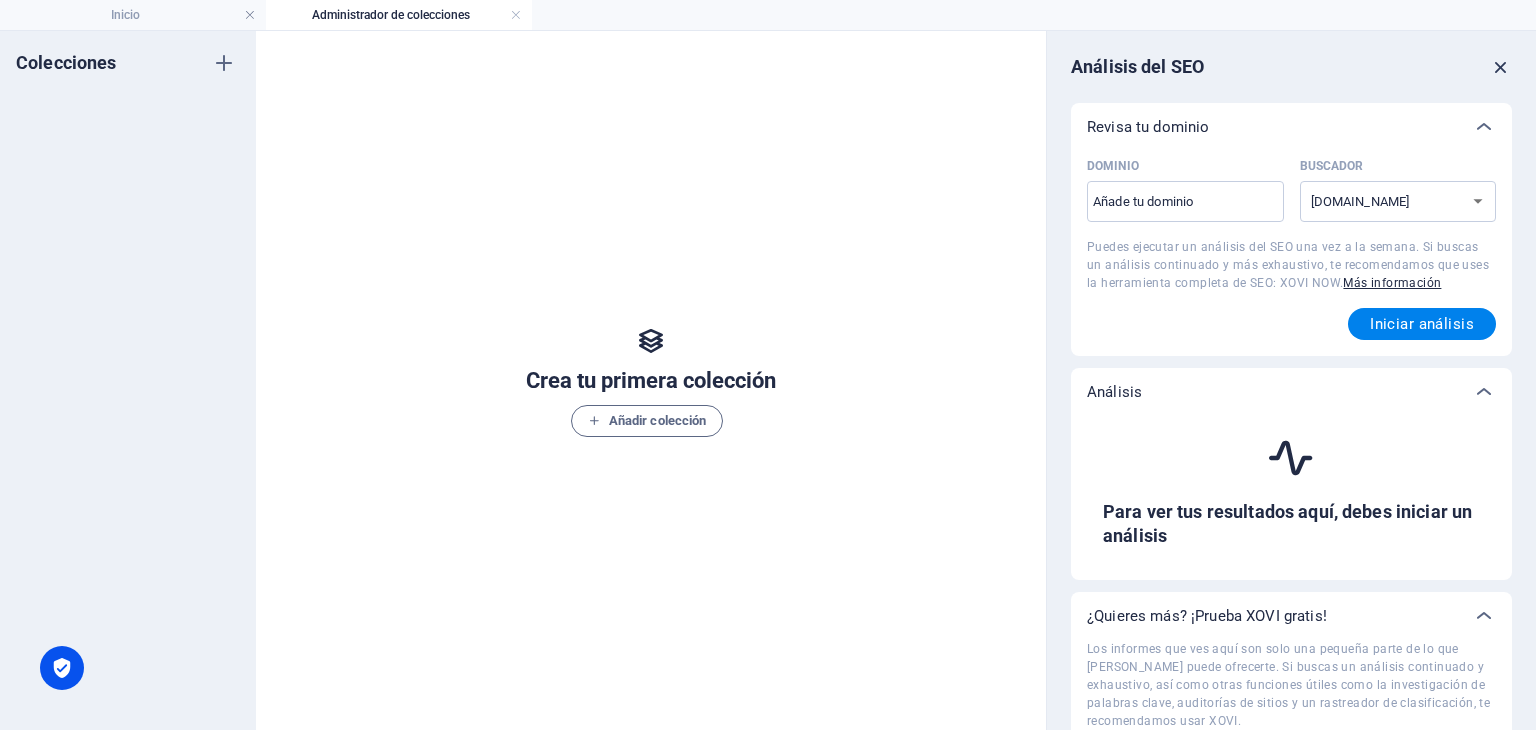 click at bounding box center (1501, 67) 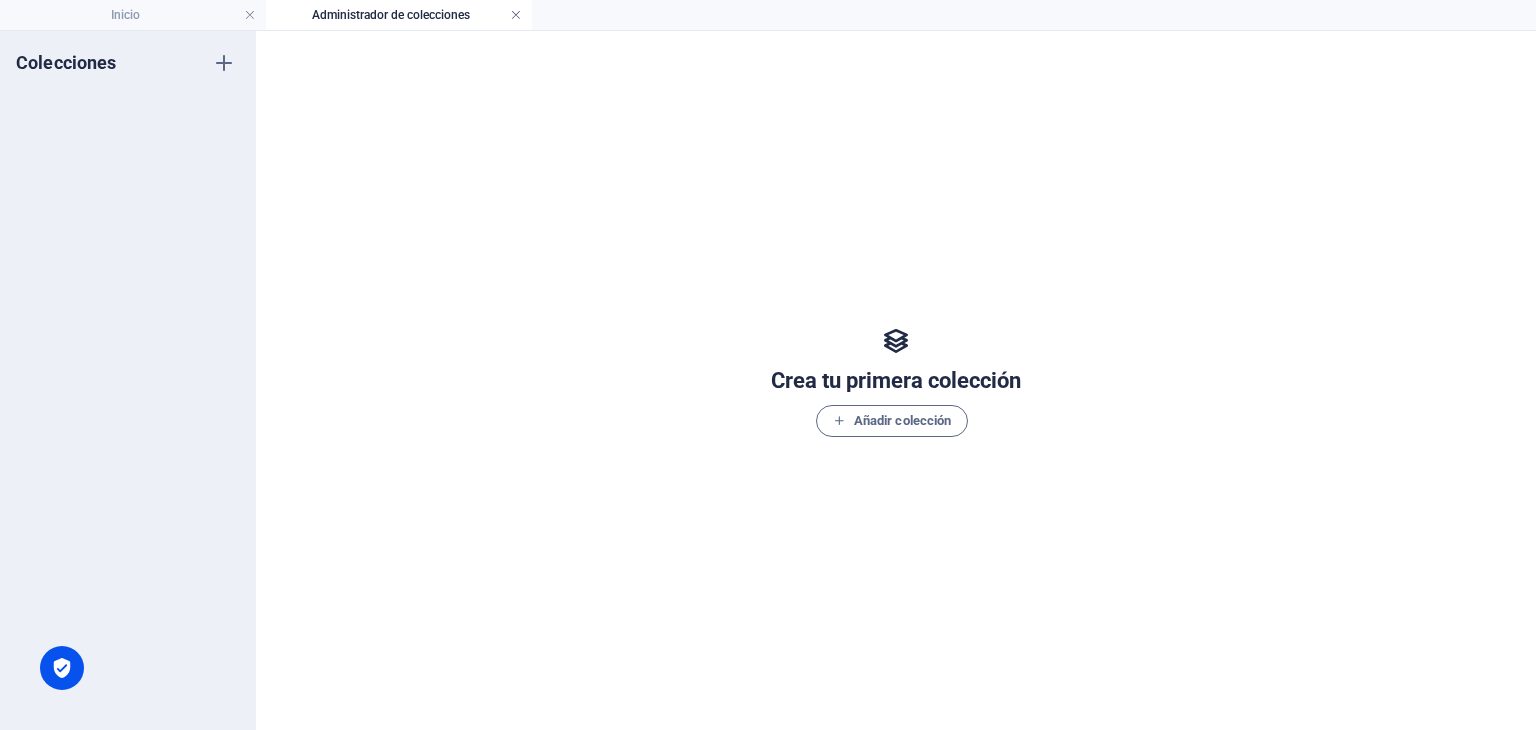 click at bounding box center (516, 15) 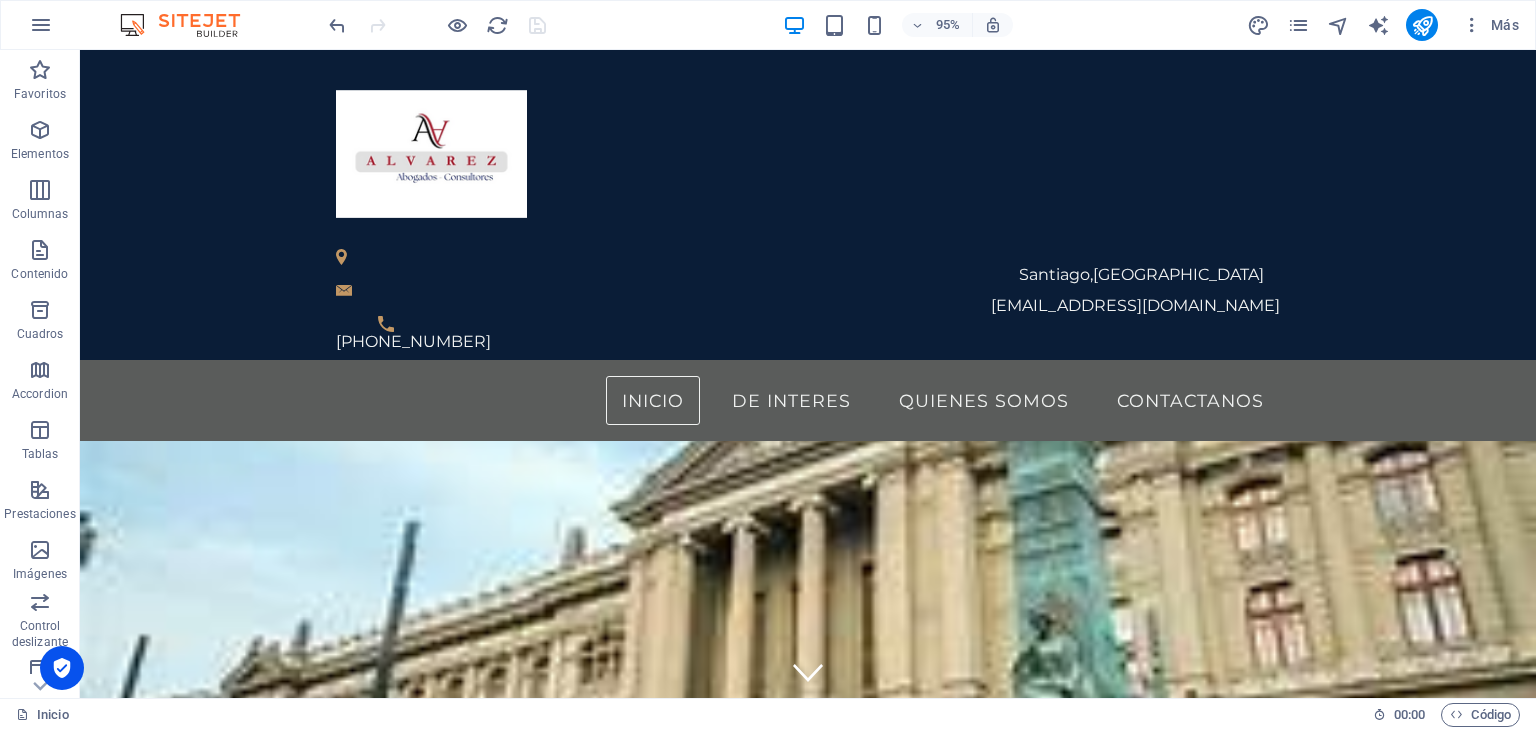 scroll, scrollTop: 392, scrollLeft: 0, axis: vertical 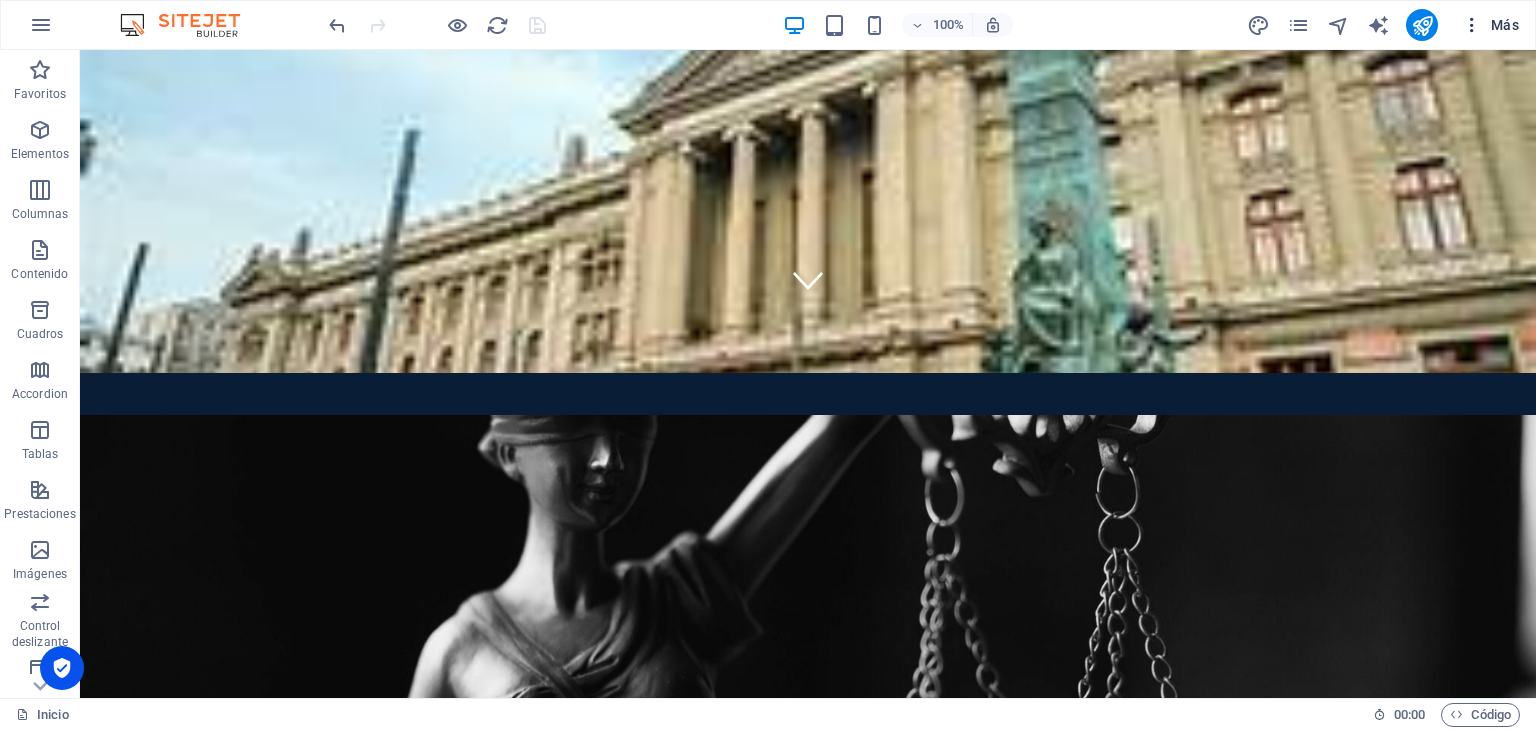 click at bounding box center [1472, 25] 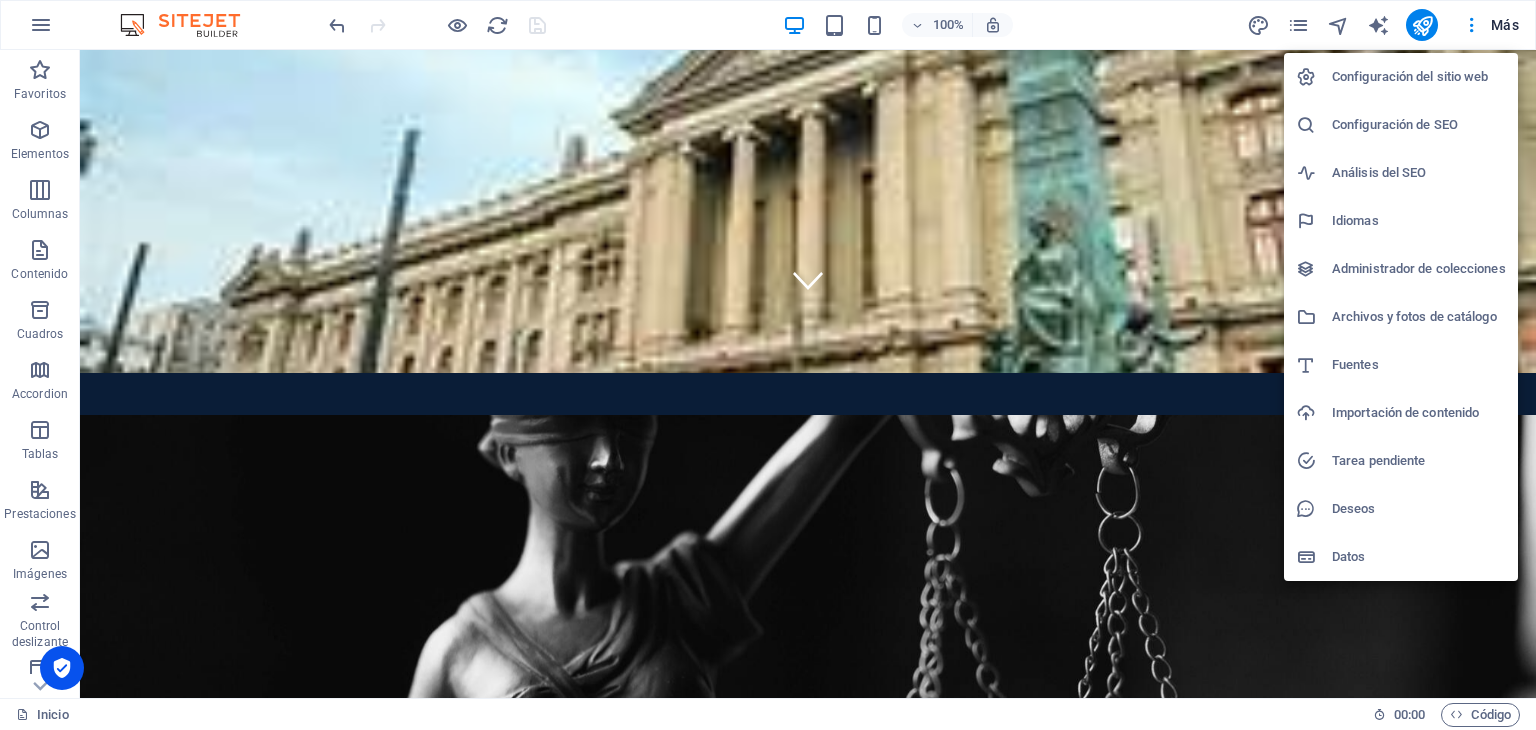 click on "Deseos" at bounding box center (1419, 509) 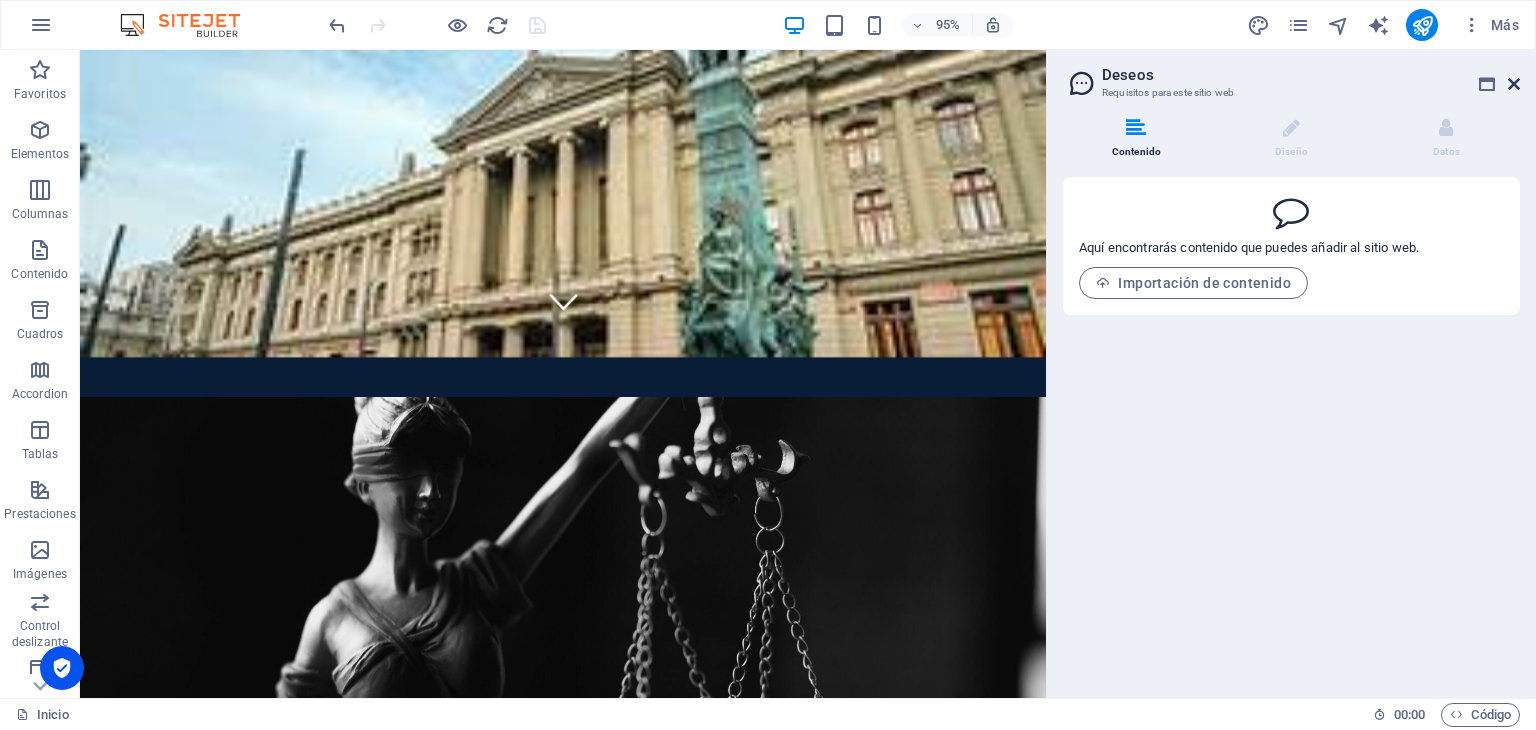 click at bounding box center [1514, 84] 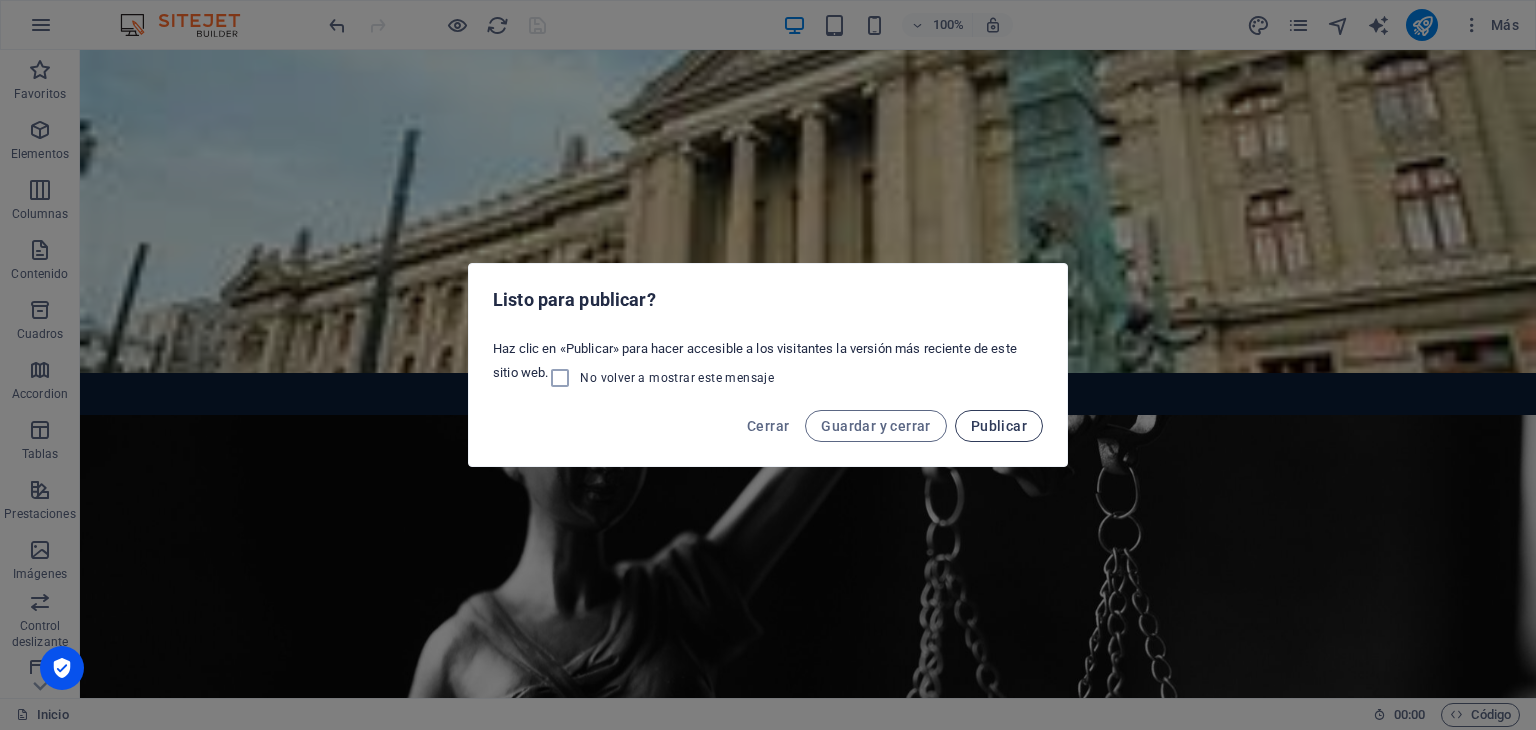 click on "Publicar" at bounding box center [999, 426] 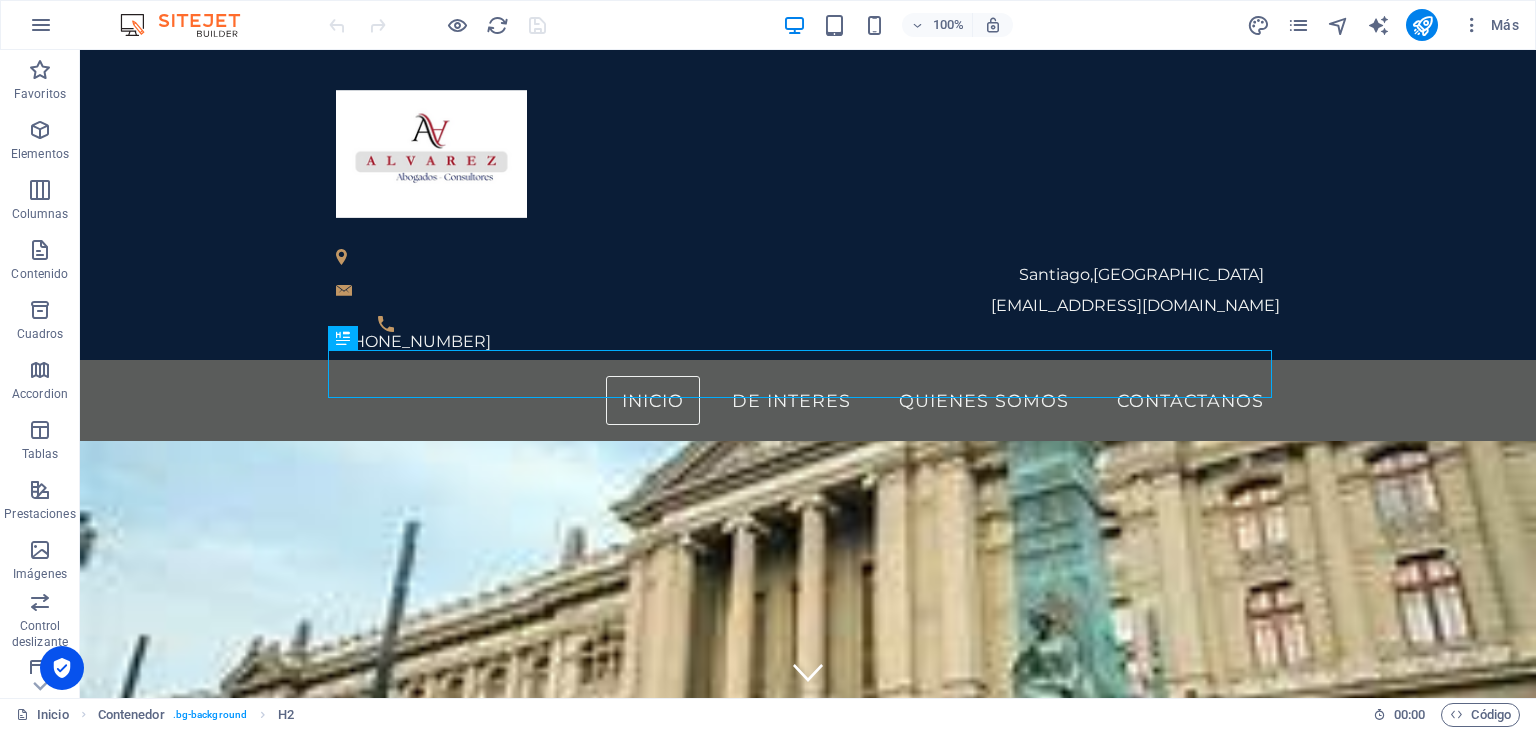 scroll, scrollTop: 392, scrollLeft: 0, axis: vertical 